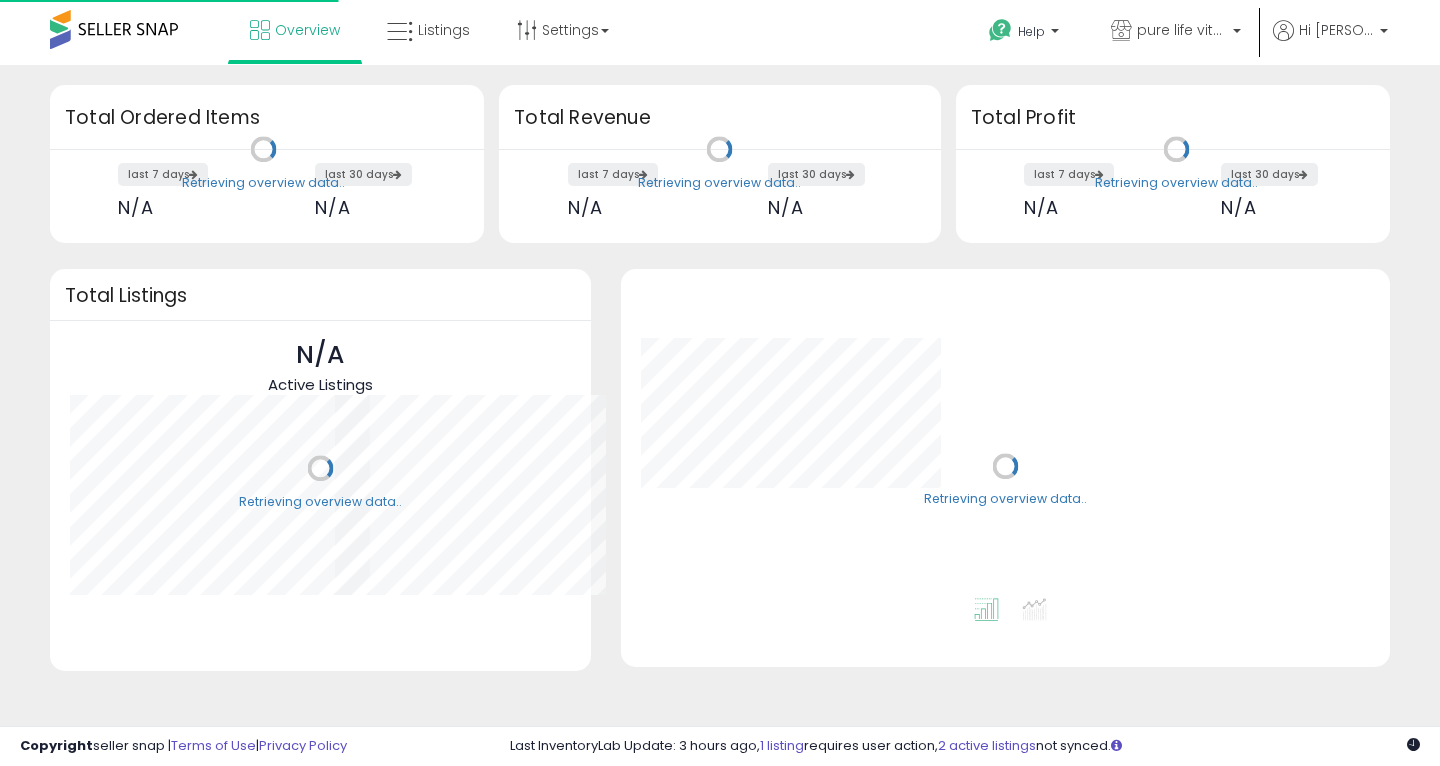 scroll, scrollTop: 0, scrollLeft: 0, axis: both 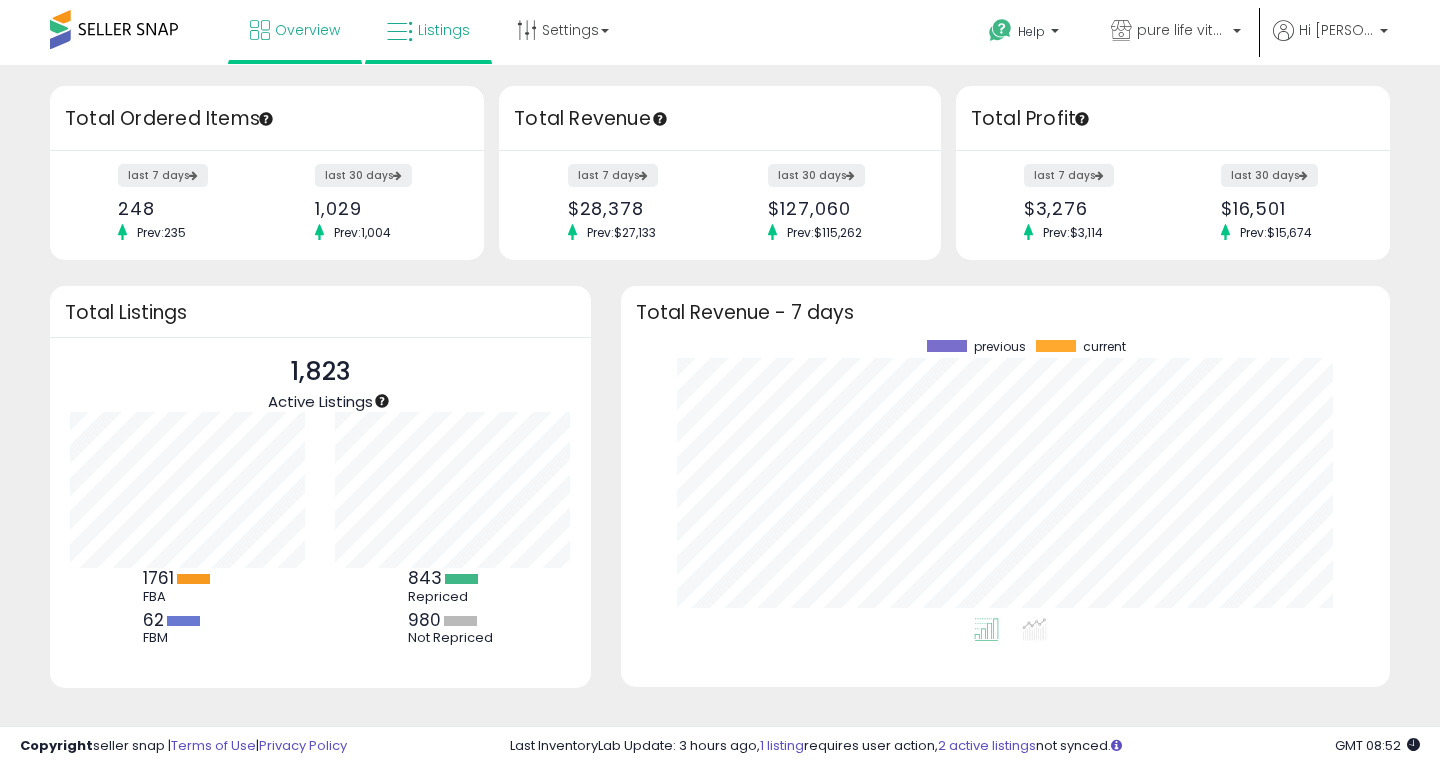 click on "Listings" at bounding box center [428, 30] 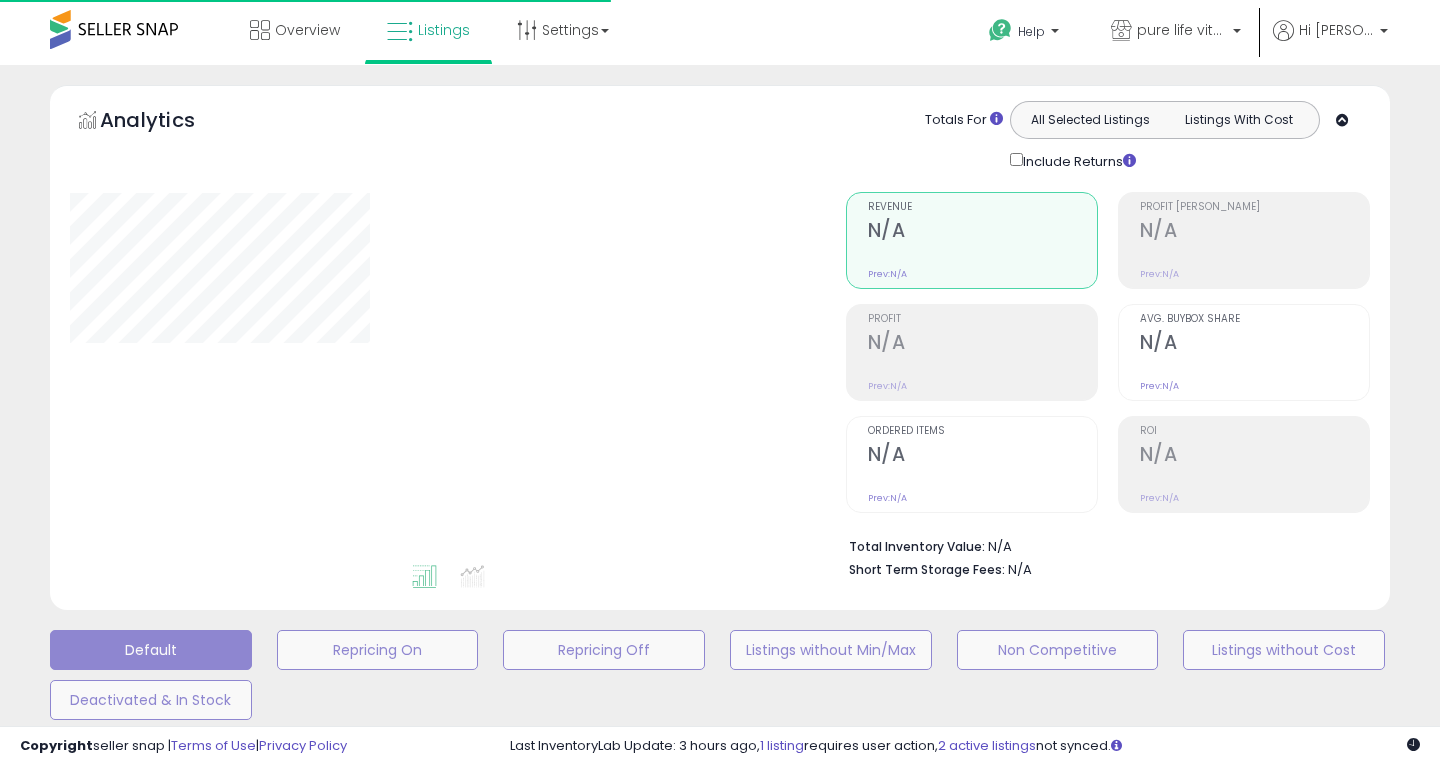 scroll, scrollTop: 0, scrollLeft: 0, axis: both 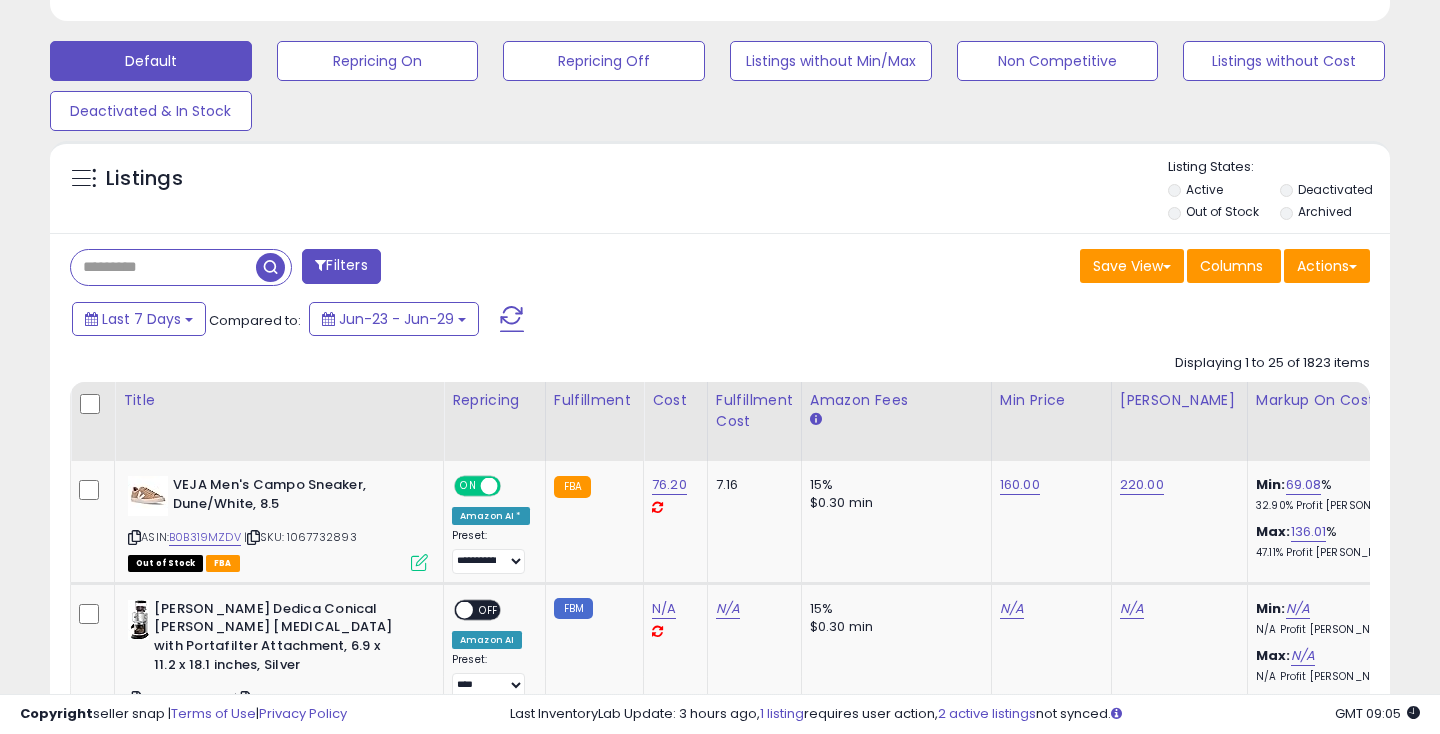 click on "Filters" at bounding box center (341, 266) 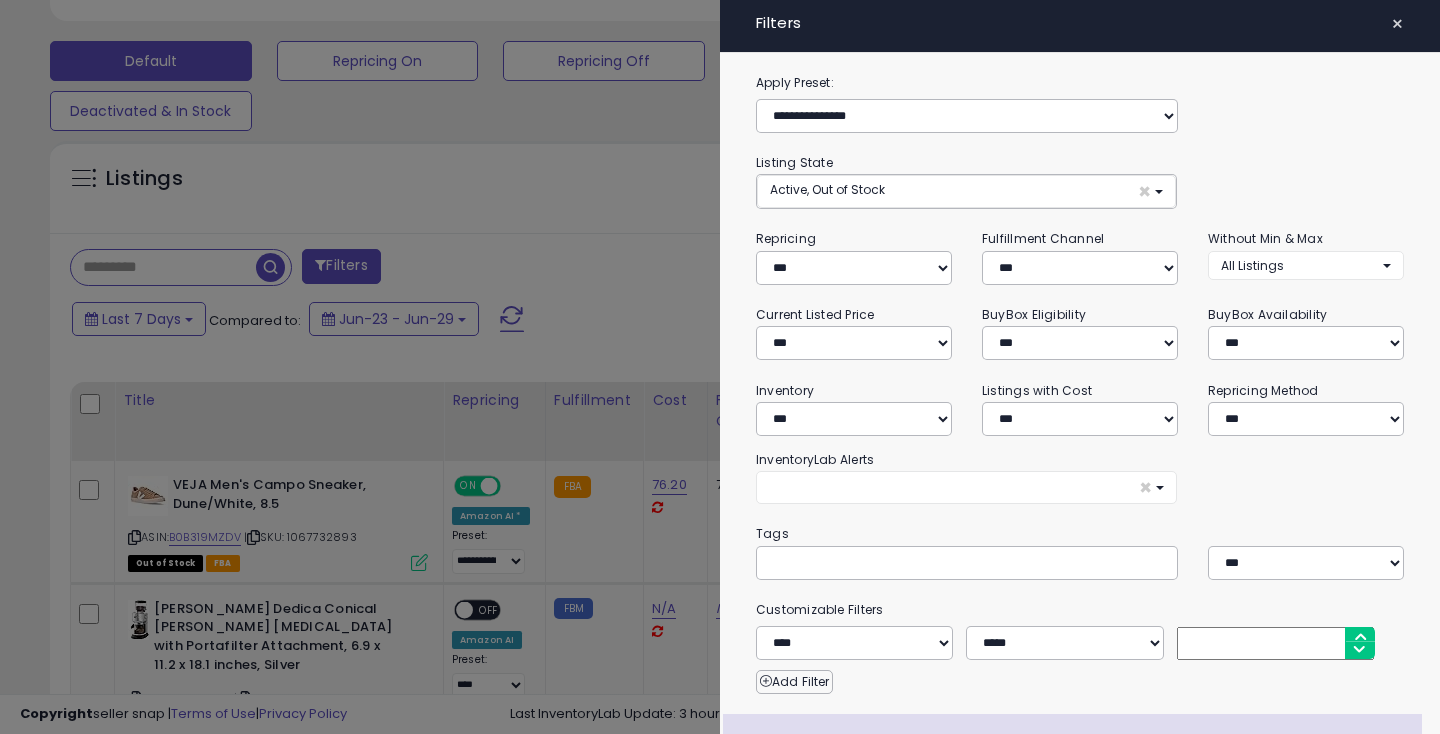 click on "Active, Out of Stock
×" at bounding box center [966, 191] 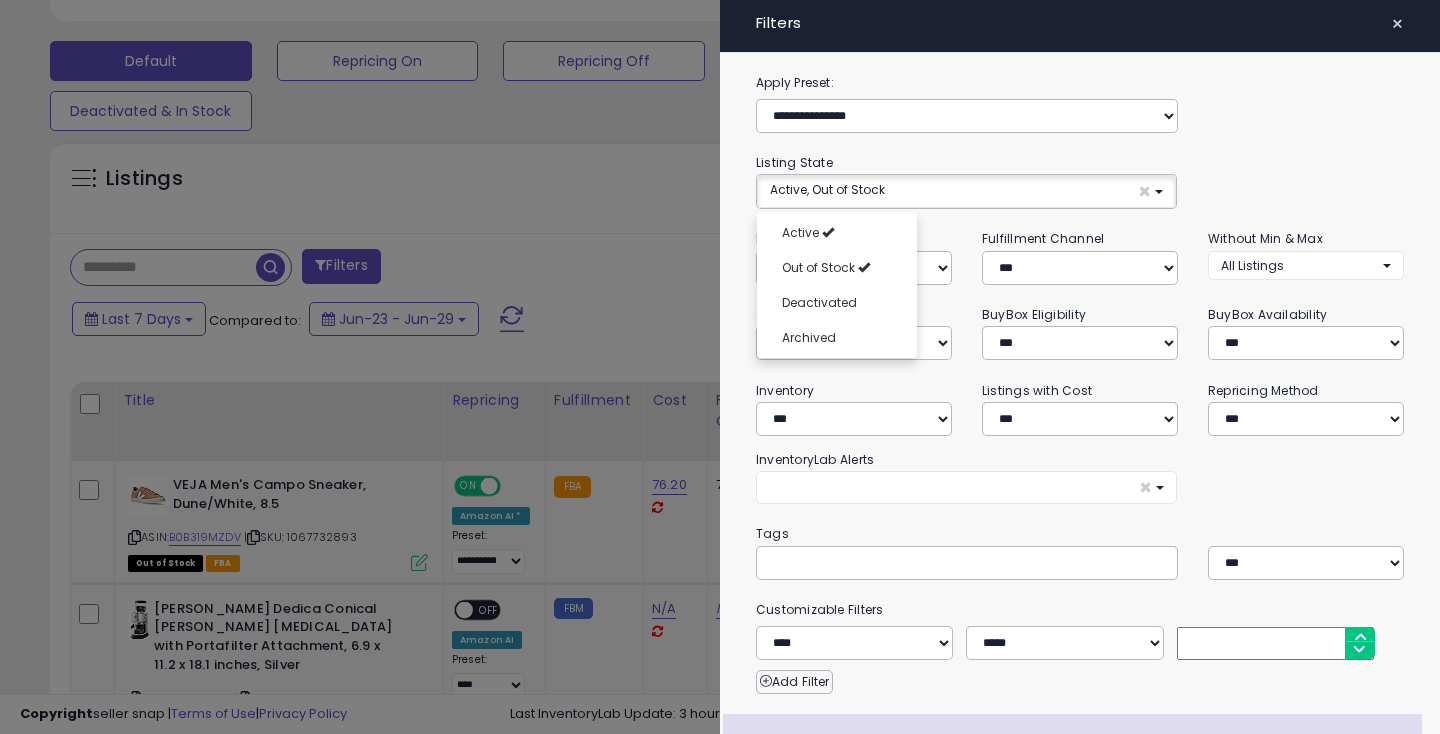 click on "**********" at bounding box center (1080, 492) 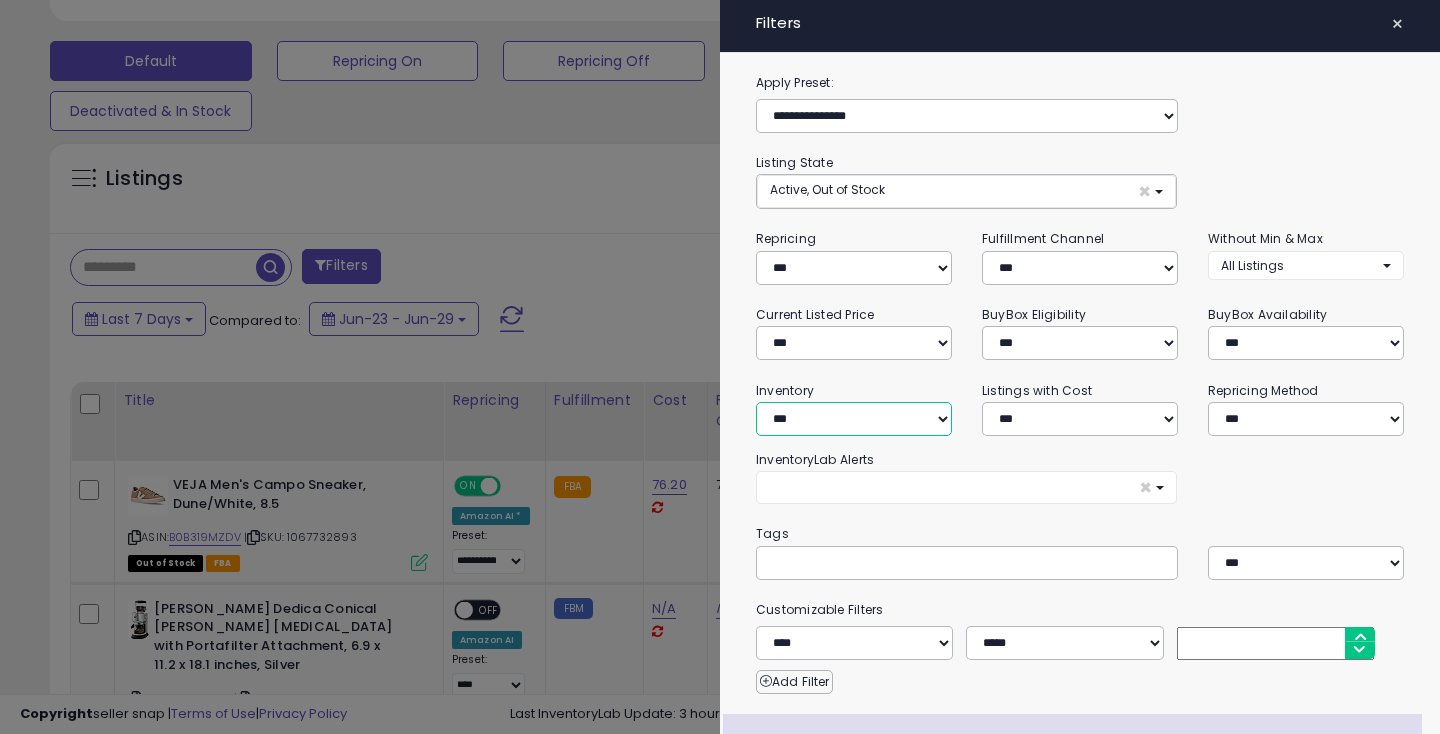 select on "********" 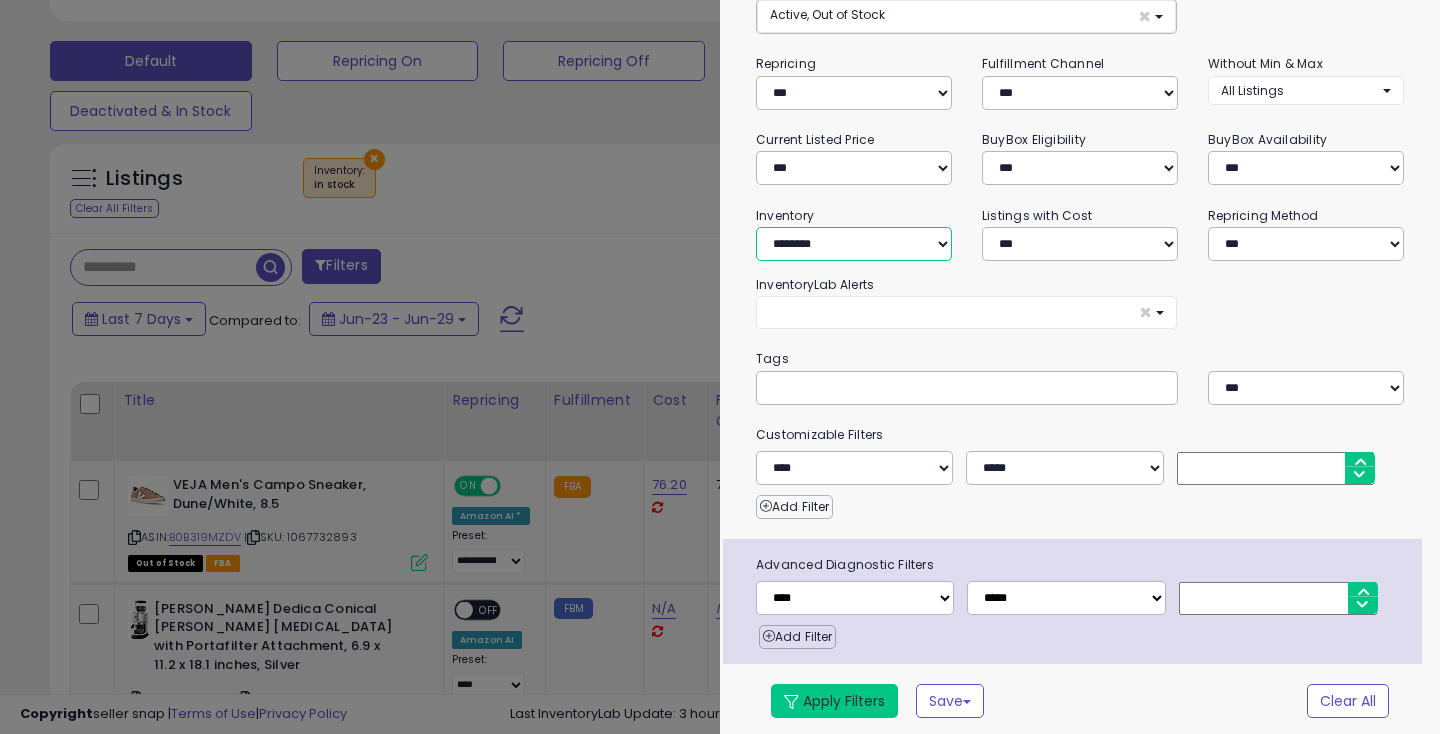 scroll, scrollTop: 174, scrollLeft: 0, axis: vertical 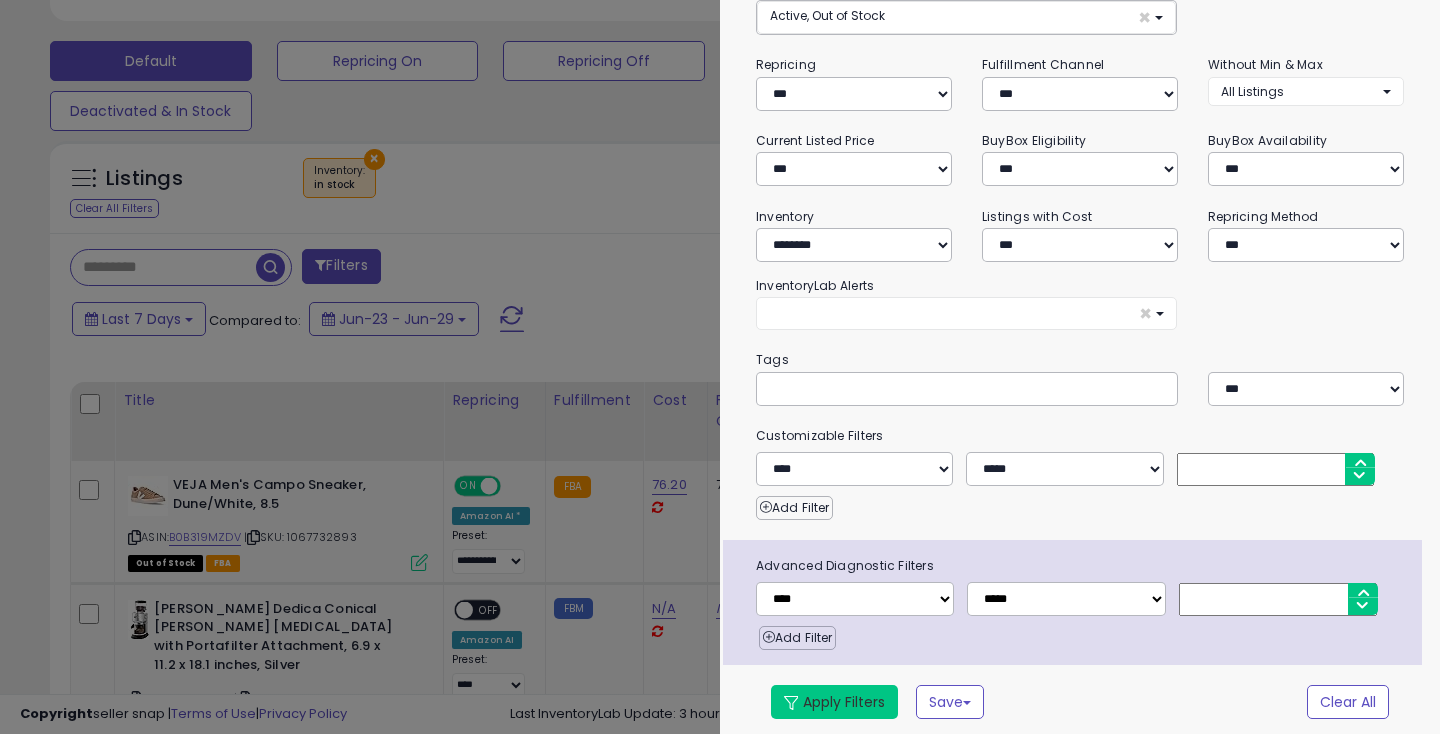 click on "Apply Filters" at bounding box center (834, 702) 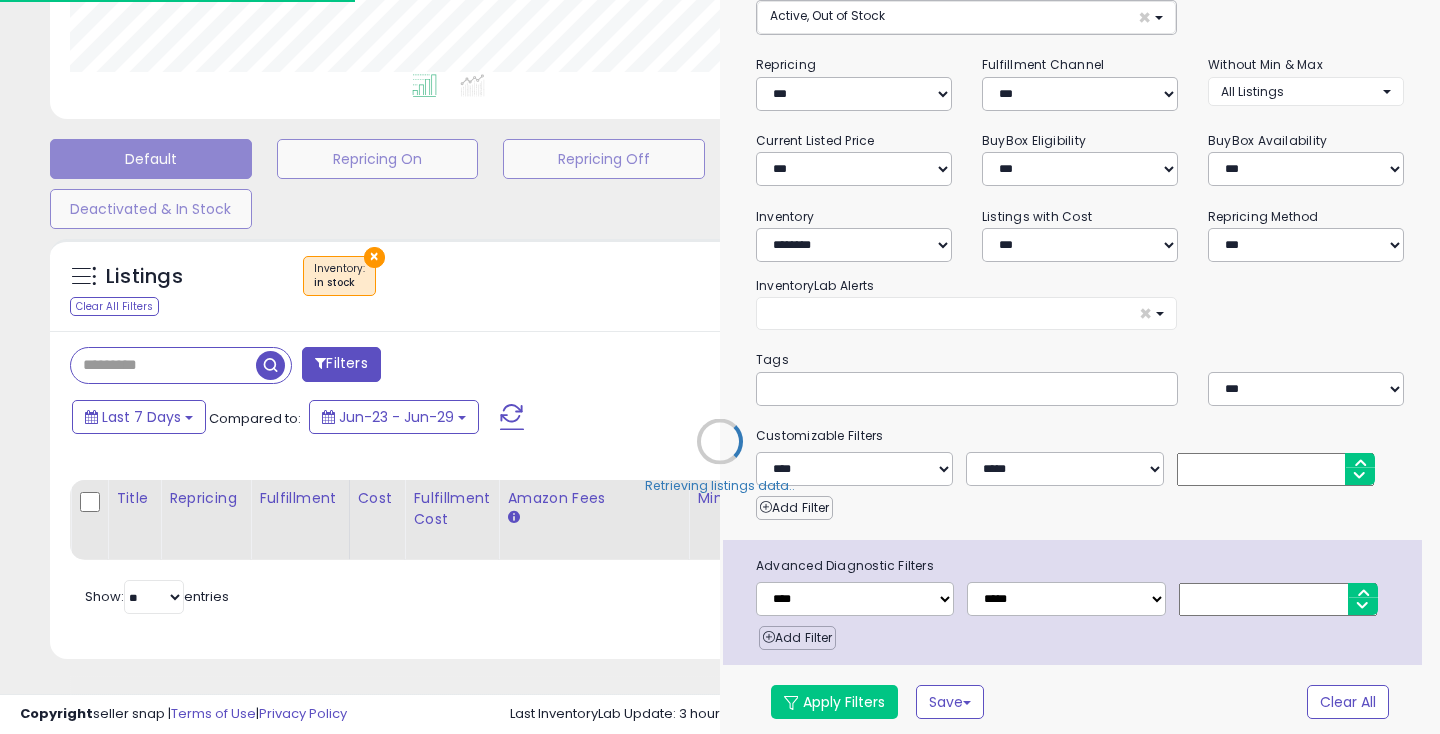 scroll, scrollTop: 484, scrollLeft: 0, axis: vertical 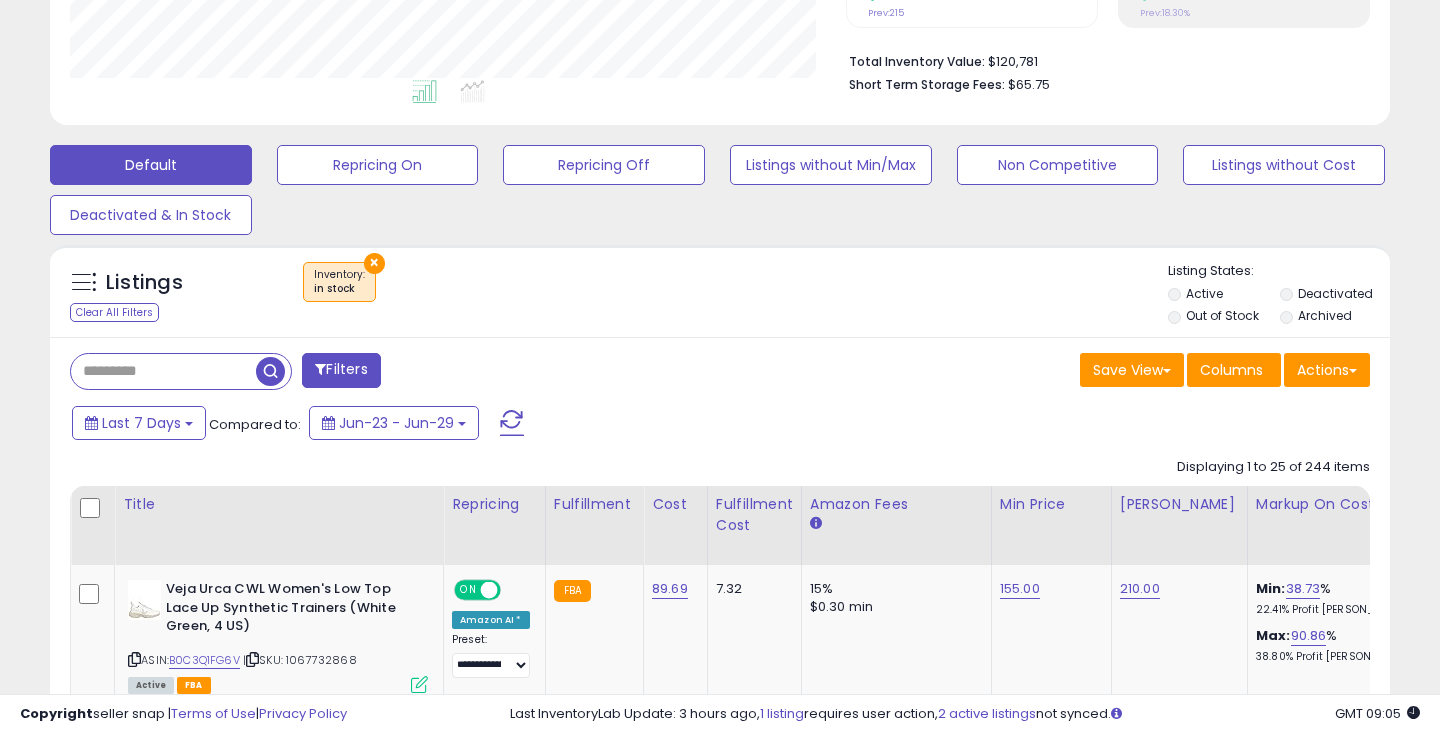 click on "Non Competitive" at bounding box center [378, 165] 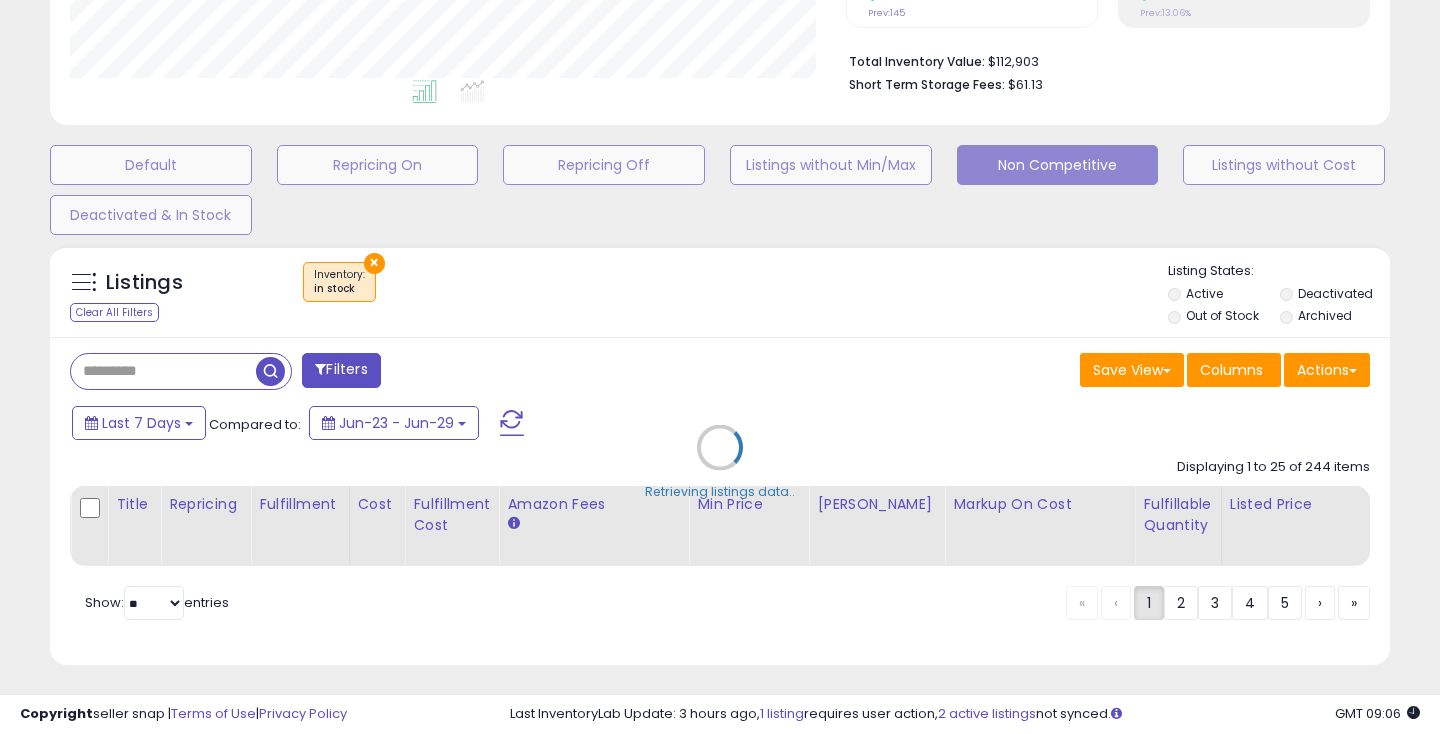 scroll, scrollTop: 999590, scrollLeft: 999224, axis: both 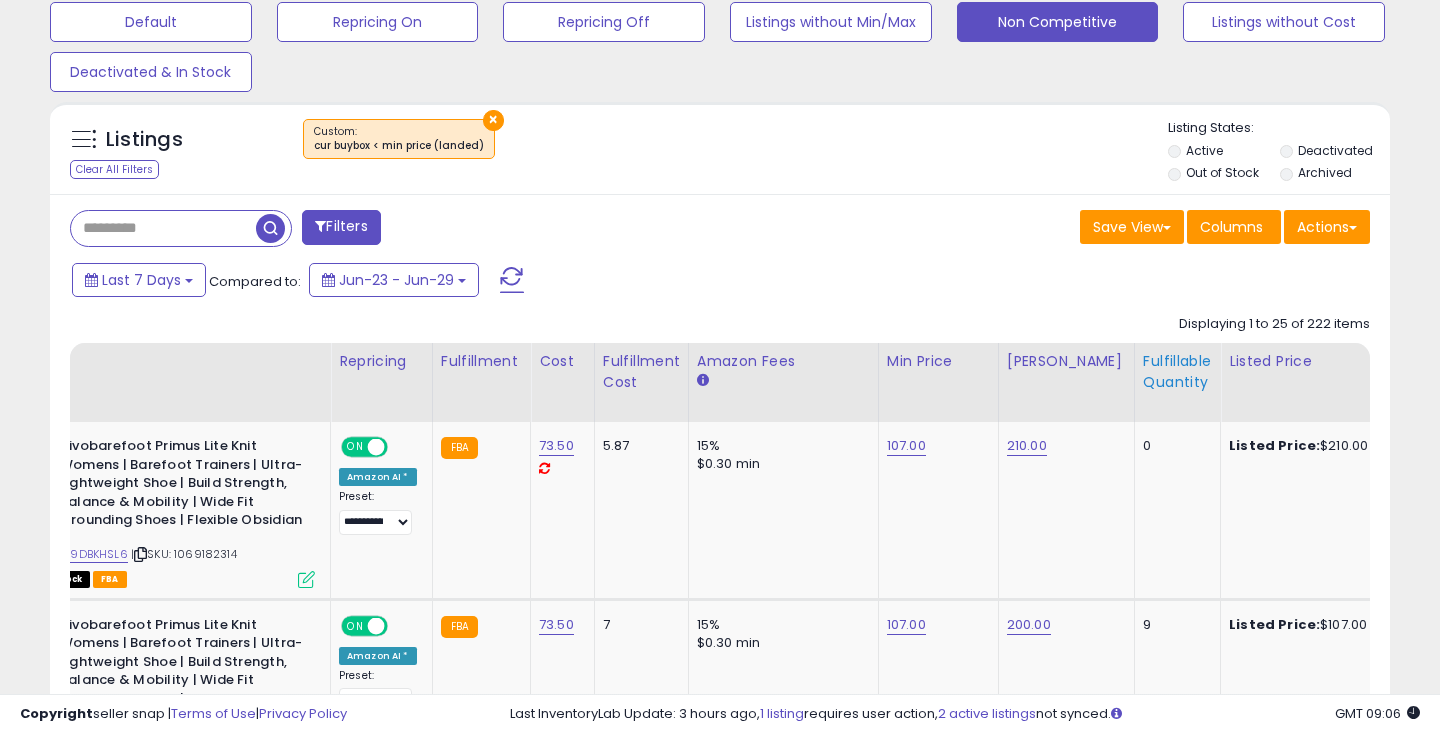 click on "Fulfillable Quantity" at bounding box center (1177, 372) 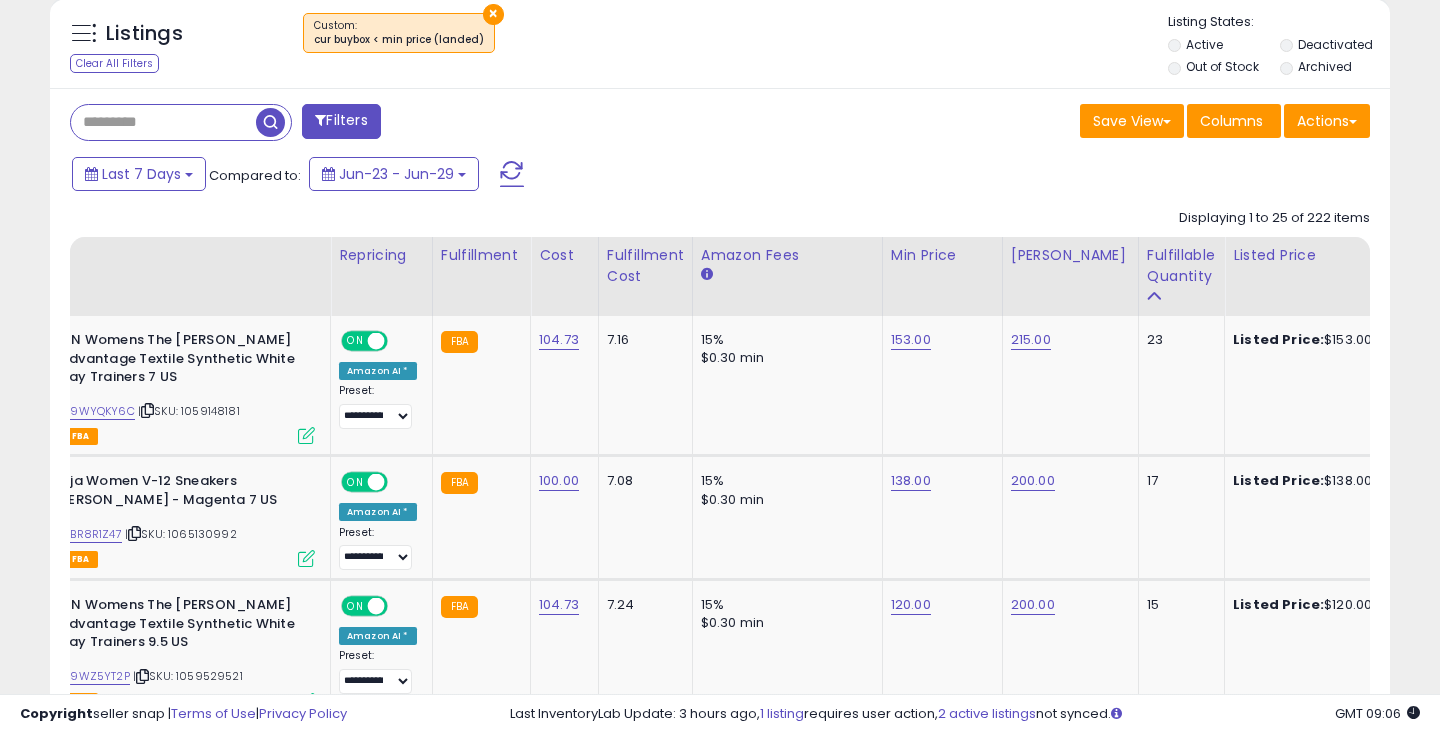 scroll, scrollTop: 799, scrollLeft: 0, axis: vertical 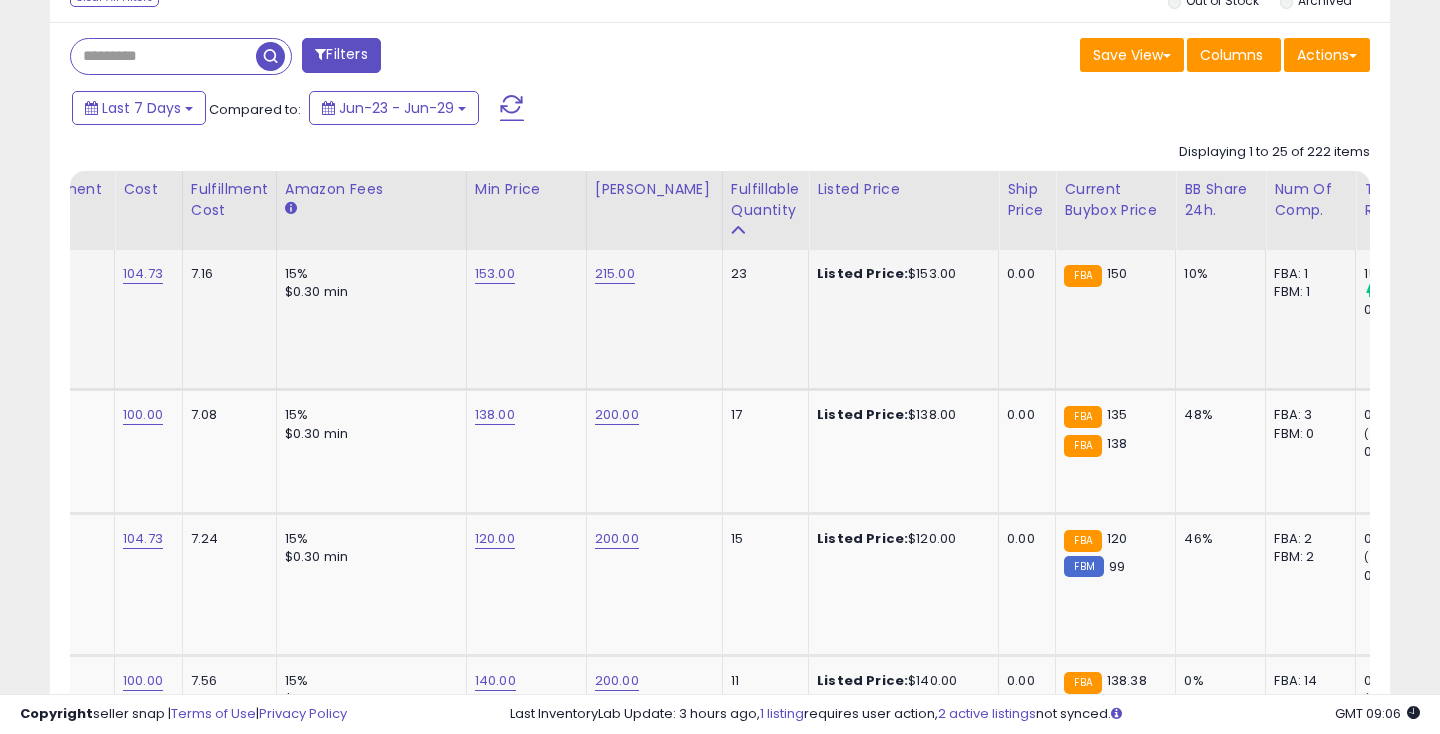 click on "153.00" at bounding box center (495, 274) 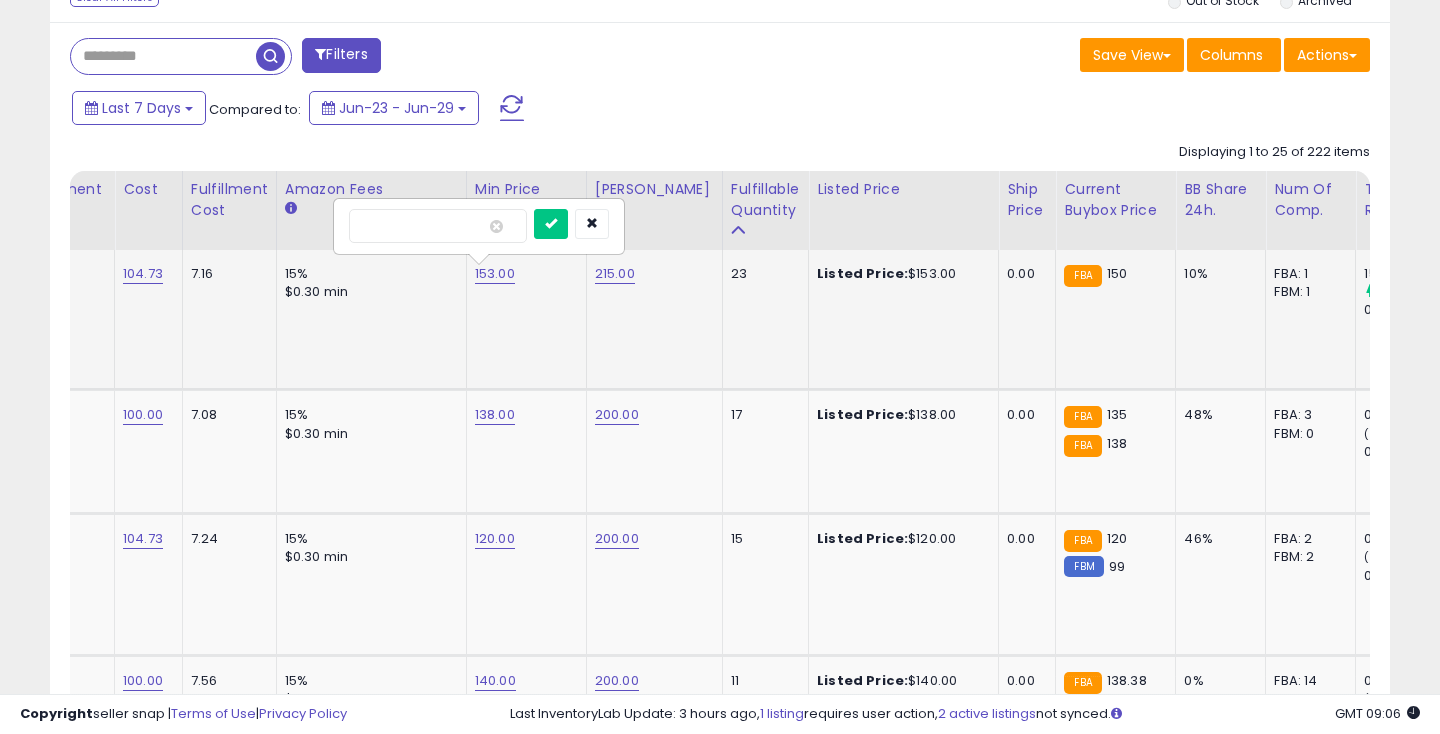 type on "***" 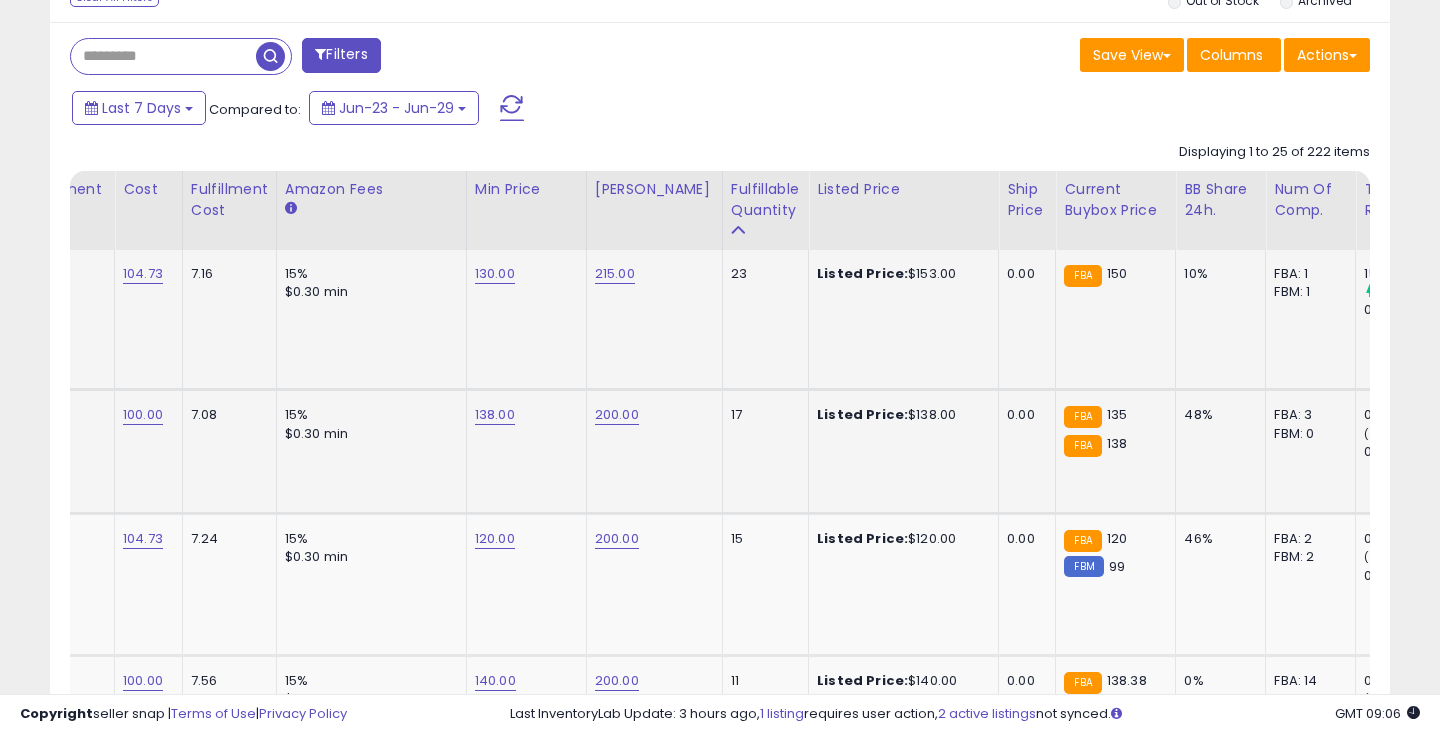 click on "138.00" at bounding box center [495, 274] 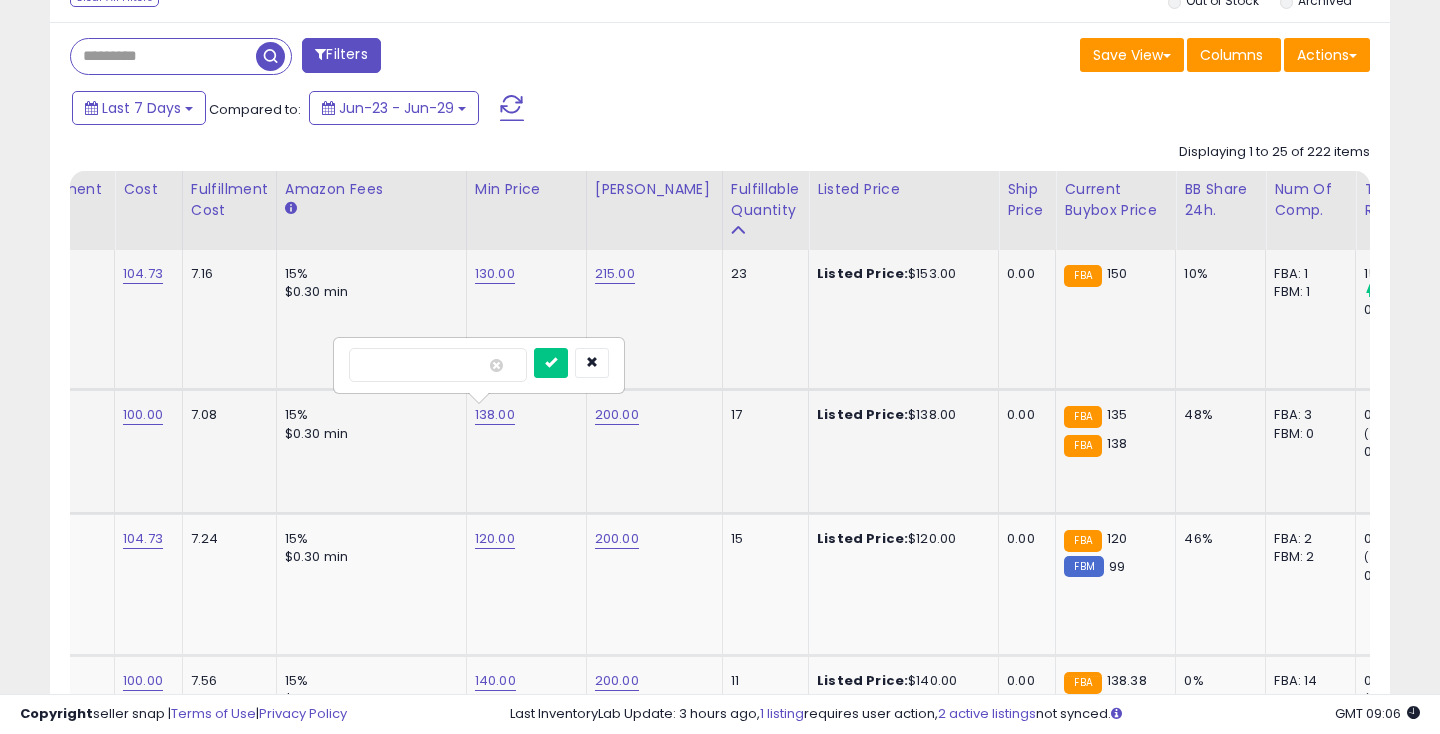 type on "***" 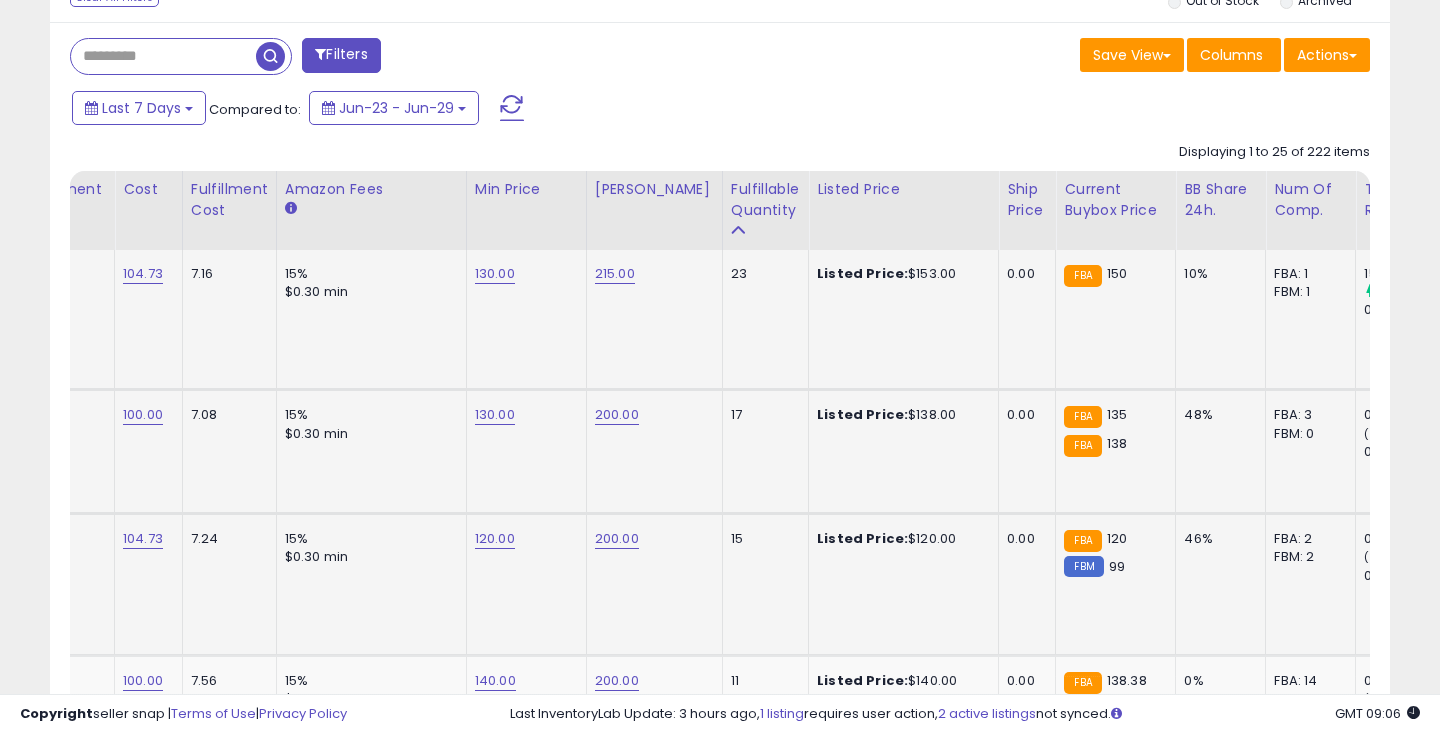 scroll, scrollTop: 0, scrollLeft: 266, axis: horizontal 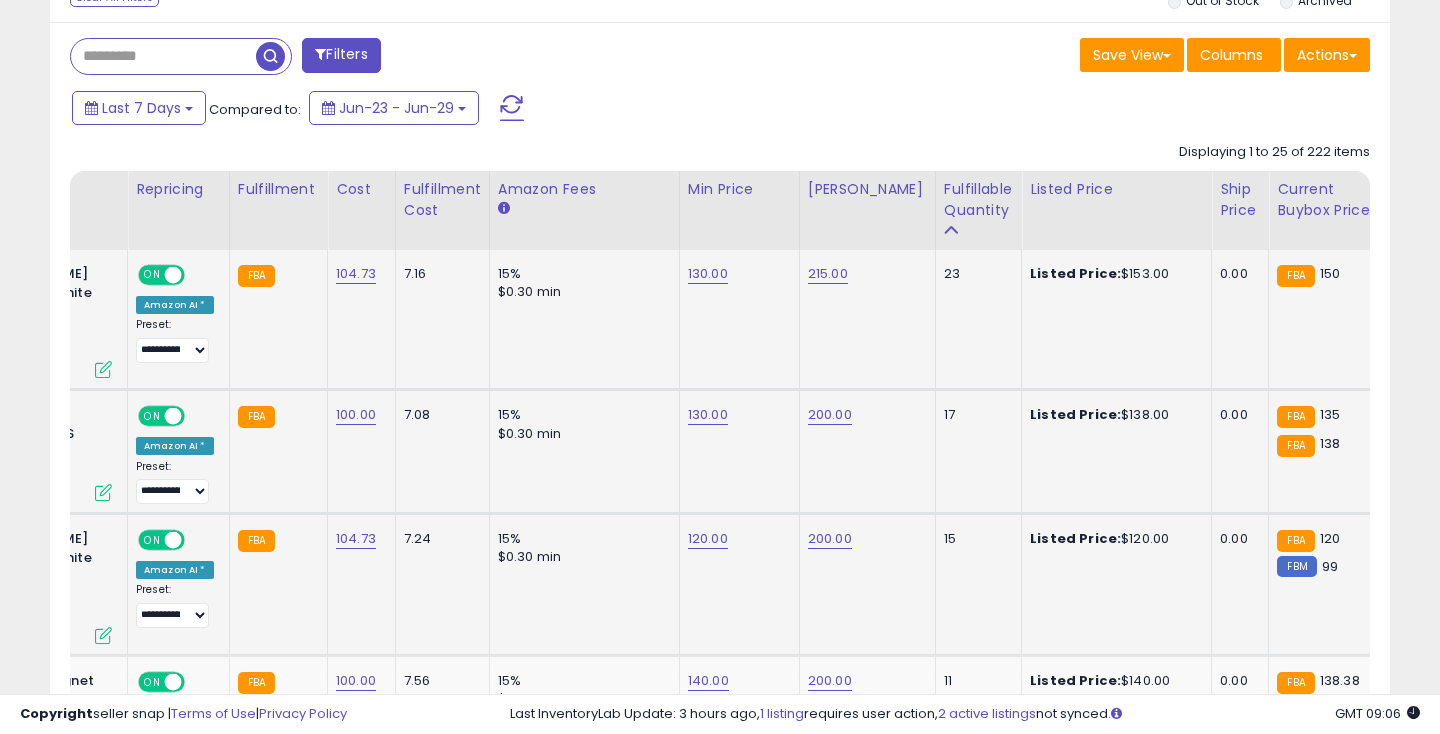 click on "120.00" at bounding box center [708, 274] 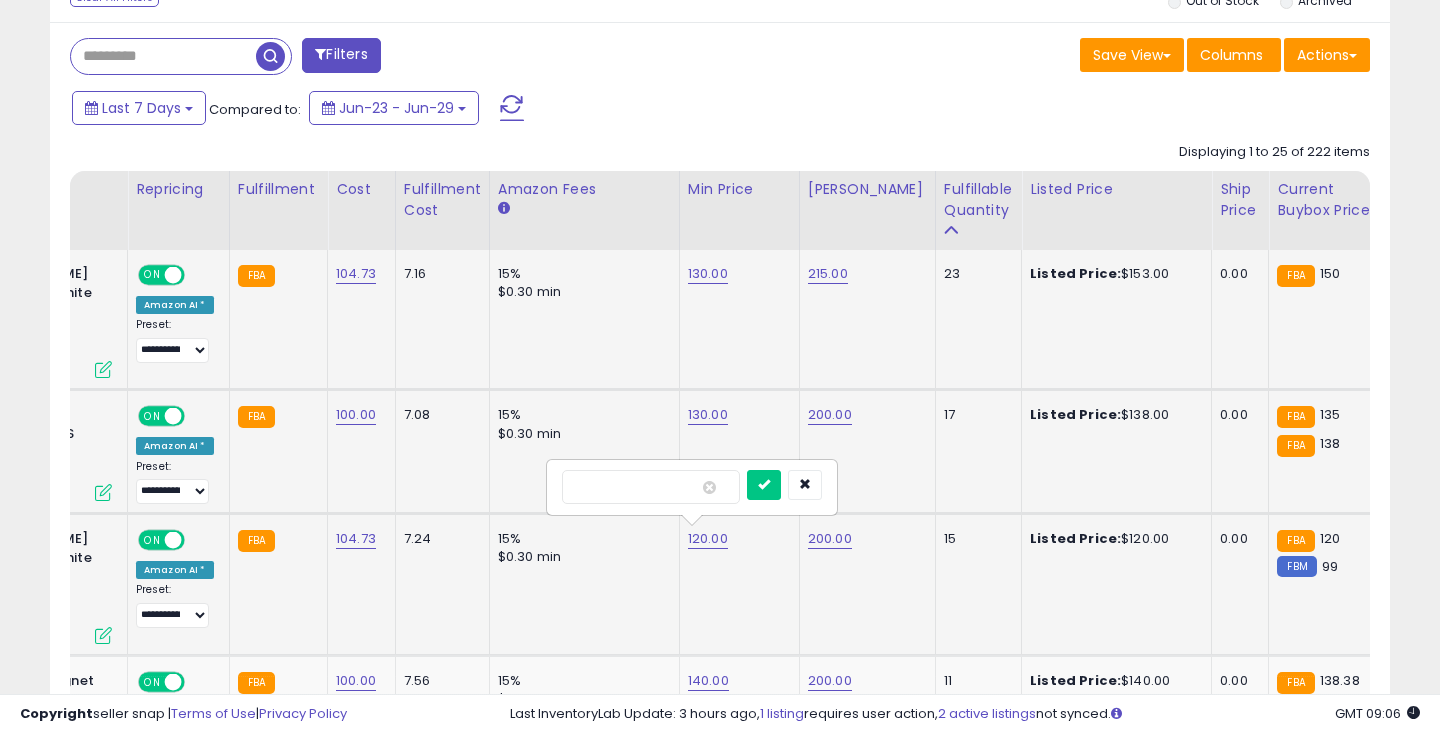 type on "***" 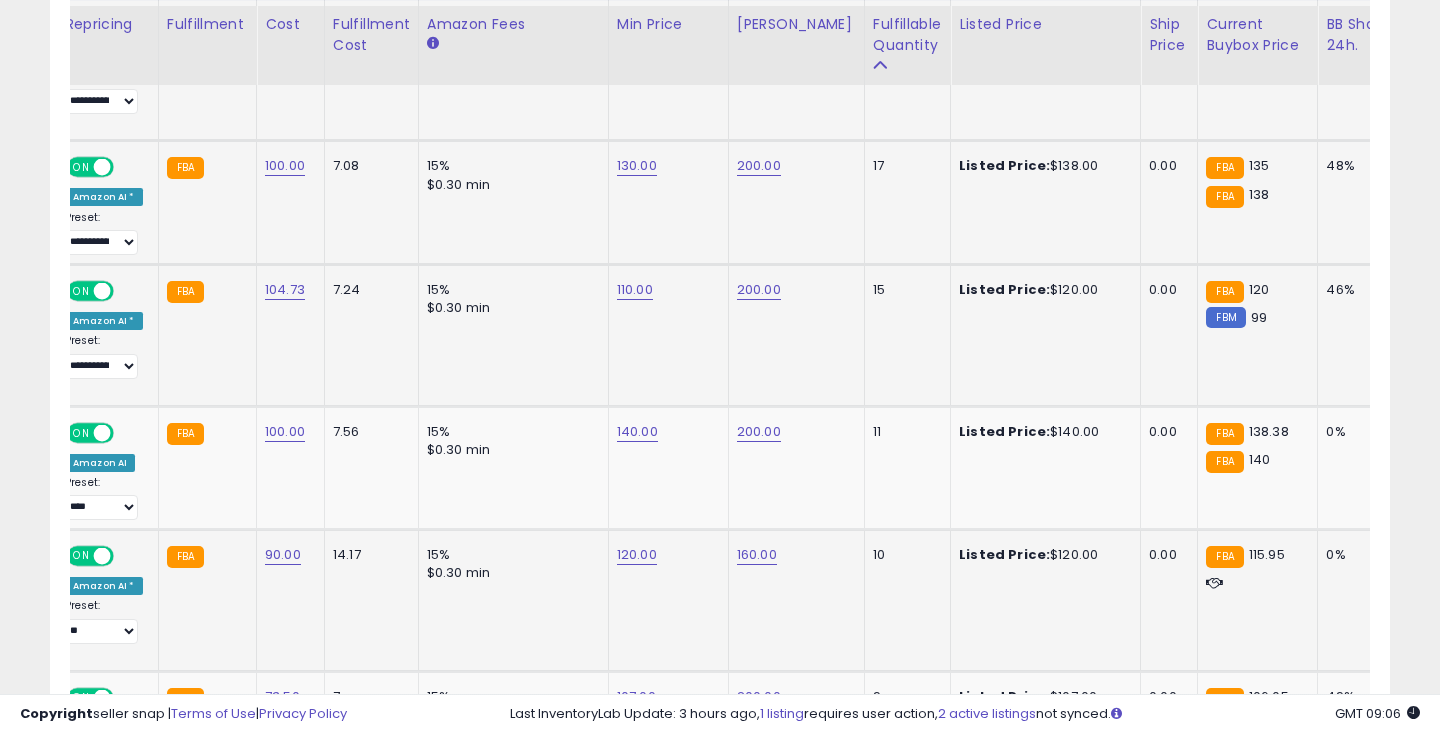 click on "120.00" at bounding box center (637, 25) 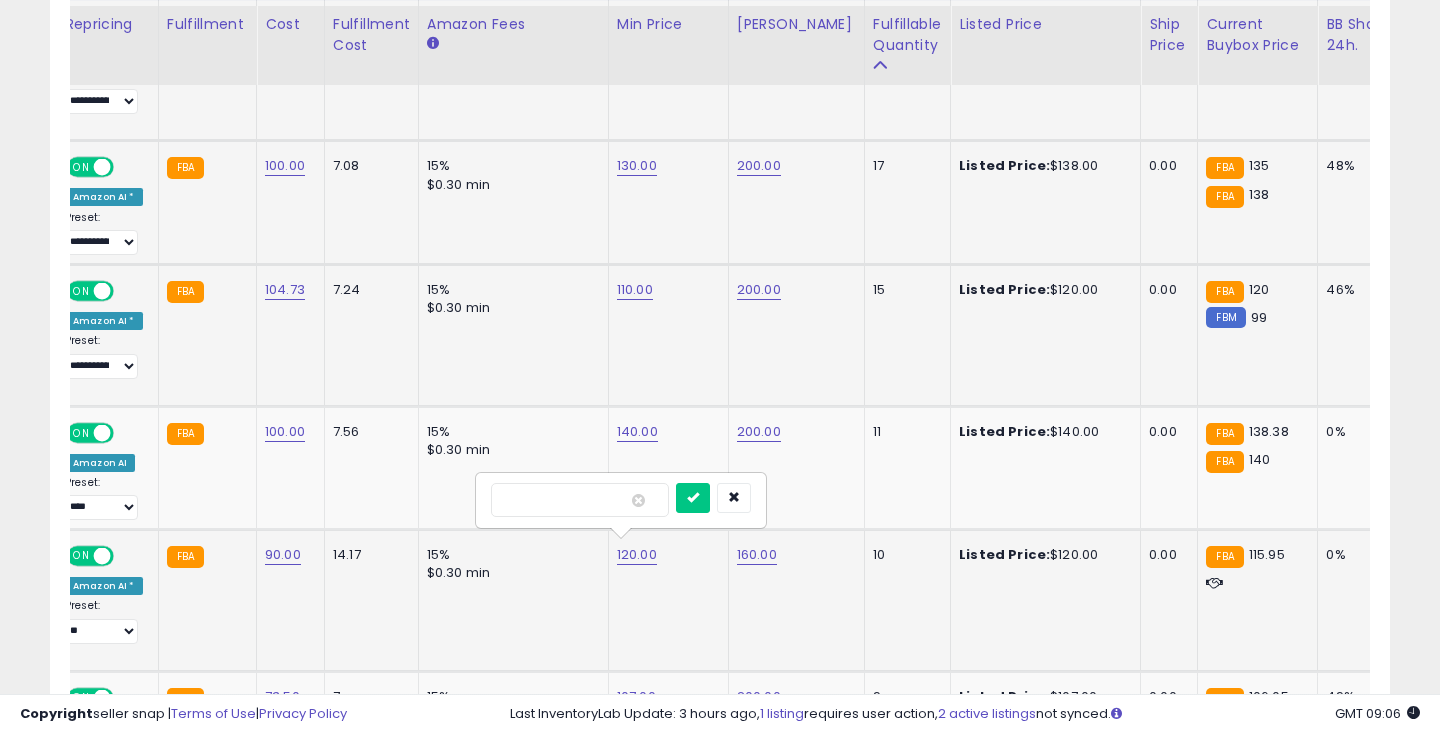 type on "***" 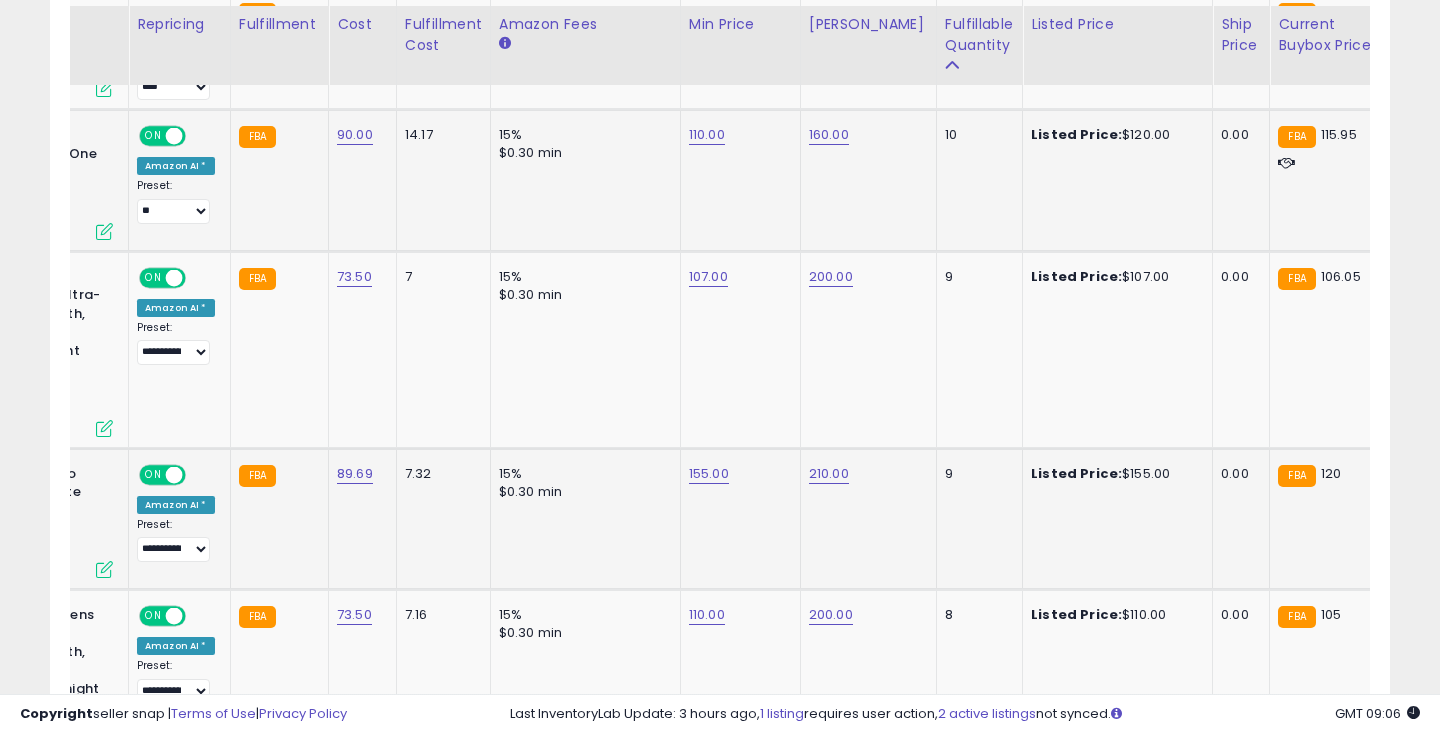 click on "155.00" at bounding box center (709, -395) 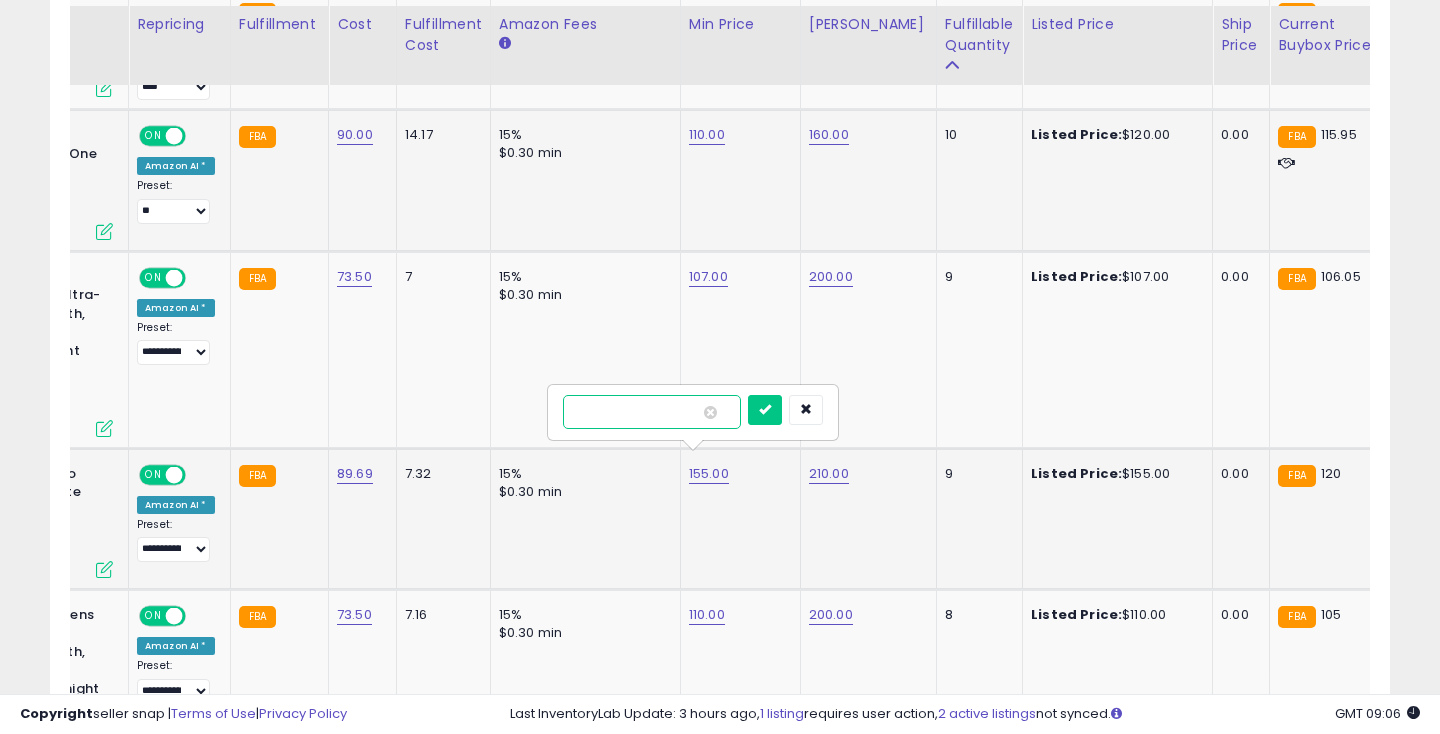 type on "***" 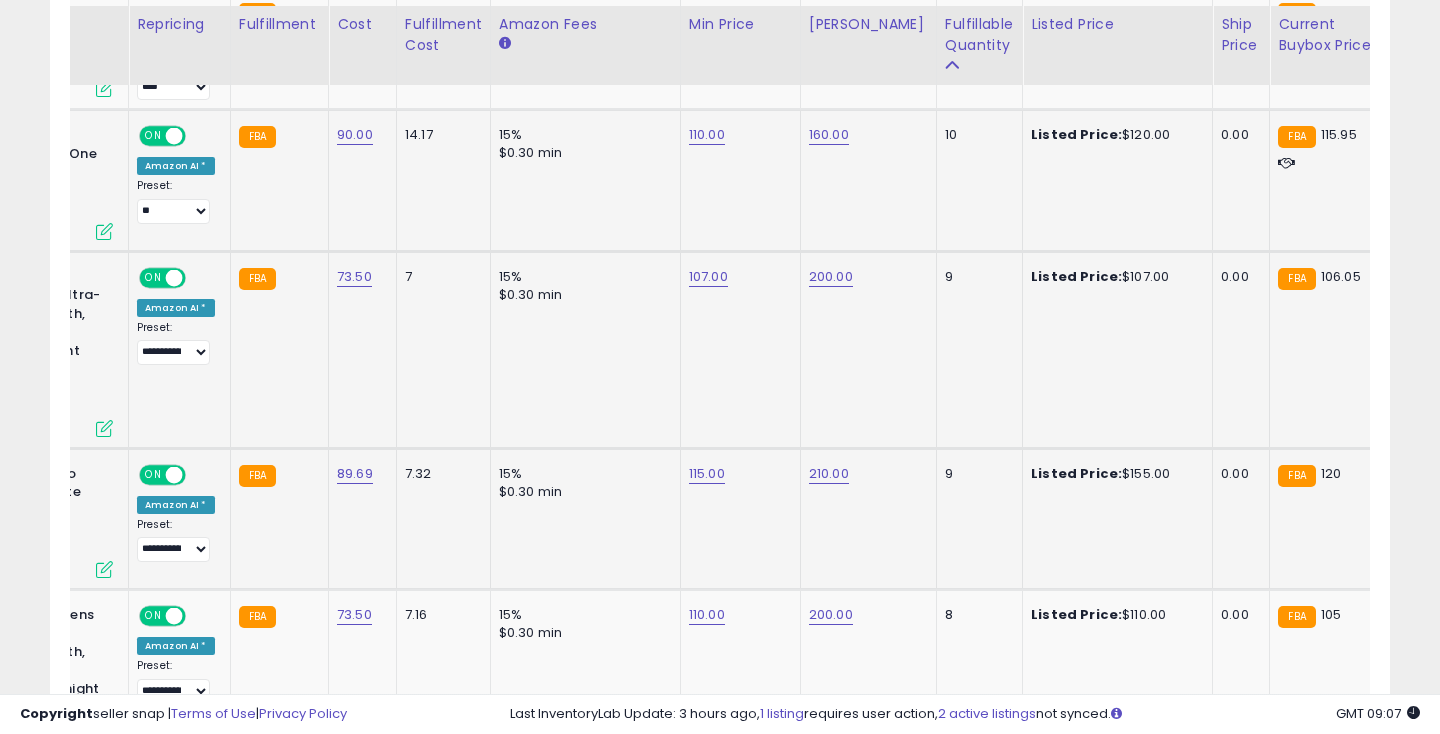 click on "107.00" at bounding box center [709, -395] 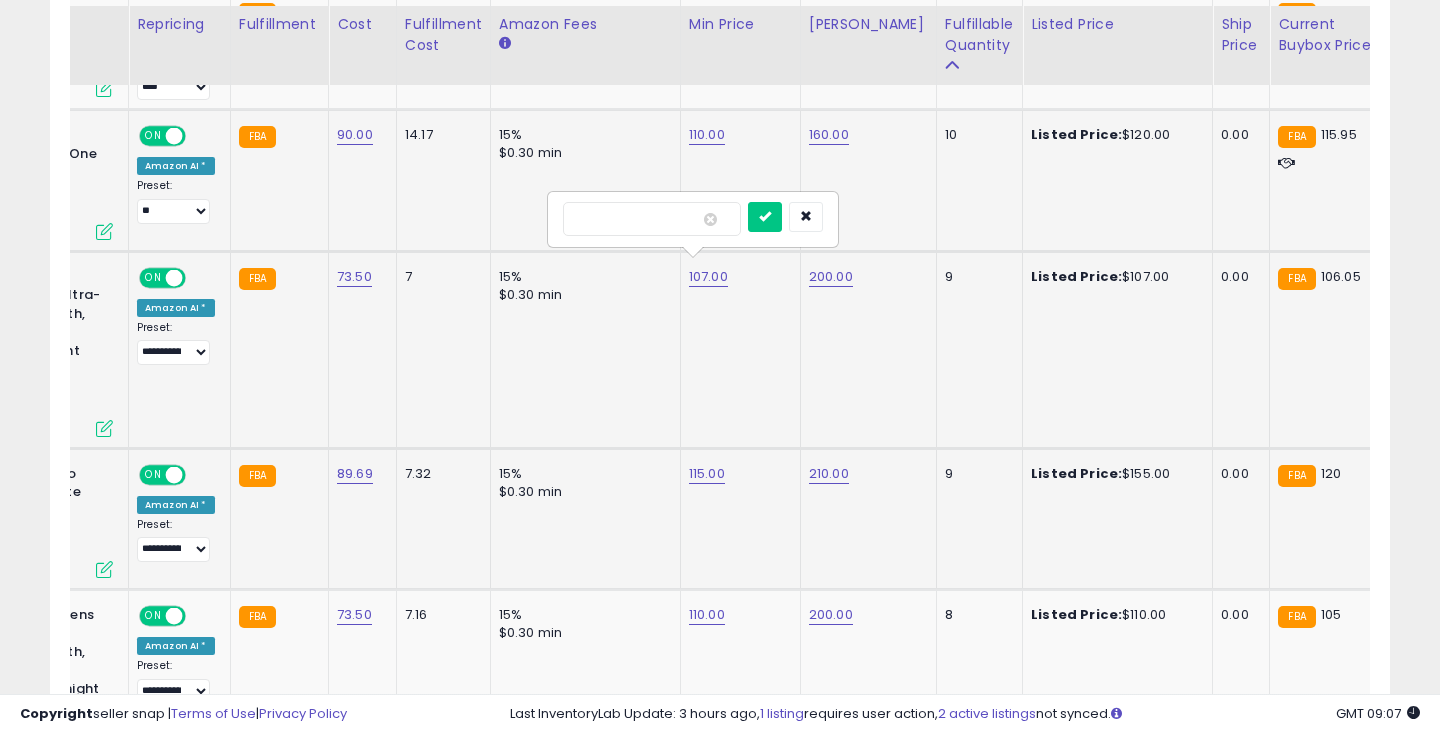 type on "***" 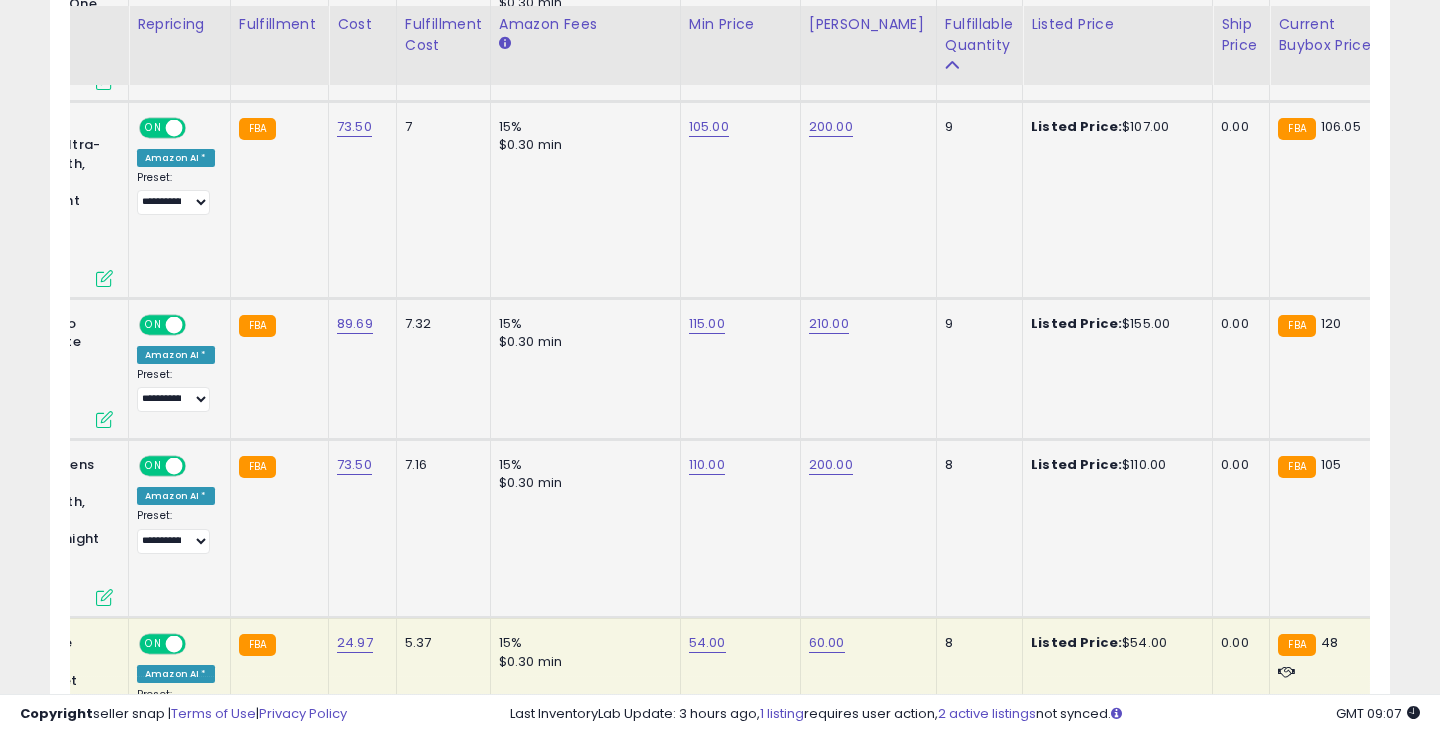 click on "110.00" at bounding box center [709, -545] 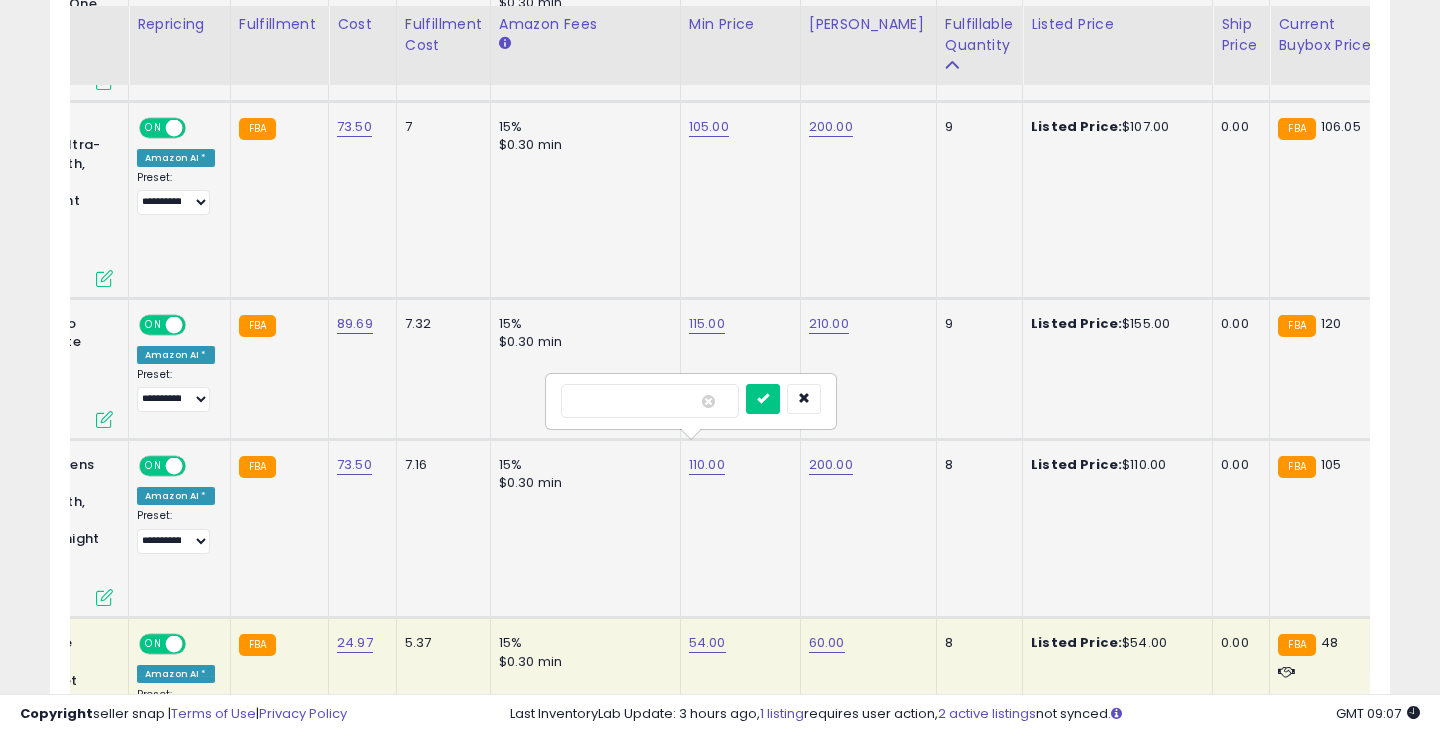 type on "***" 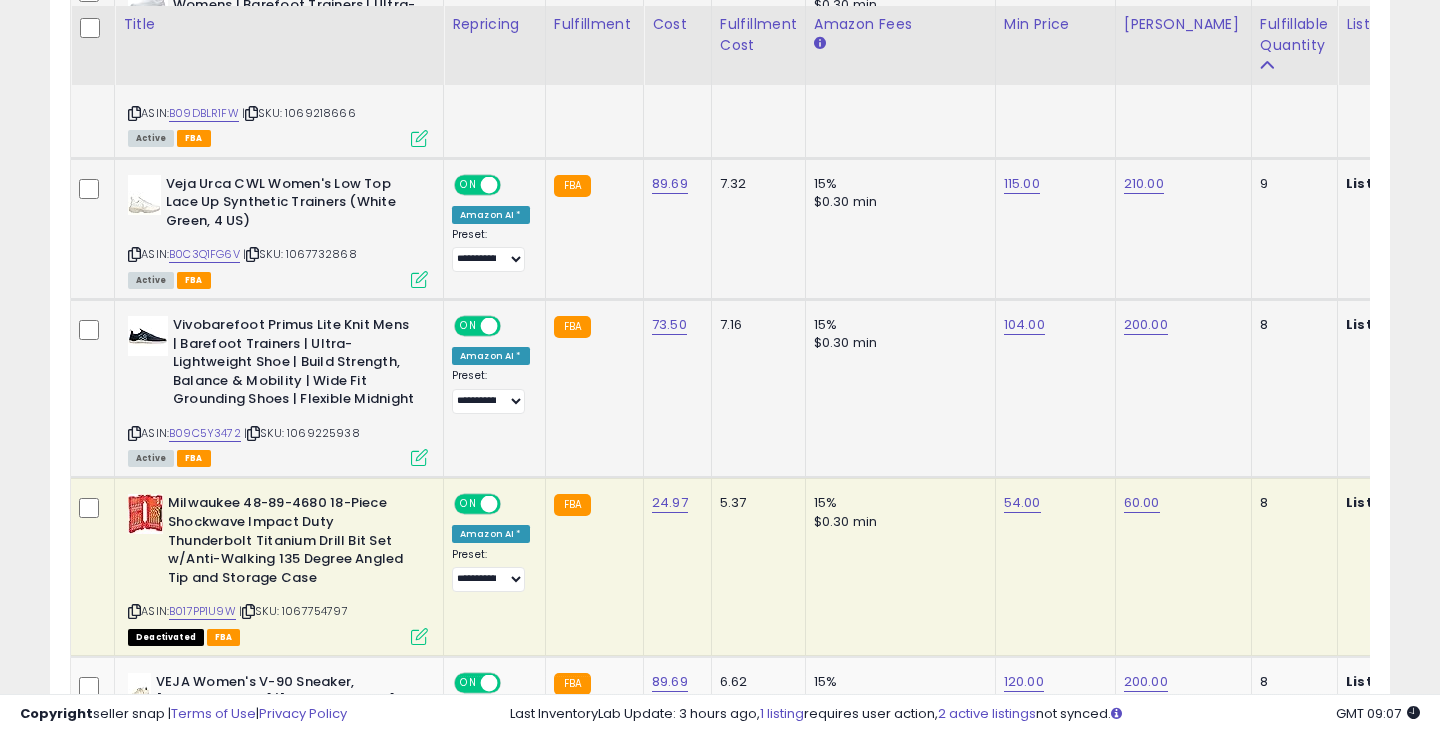 click on "Deactivated" at bounding box center [166, 637] 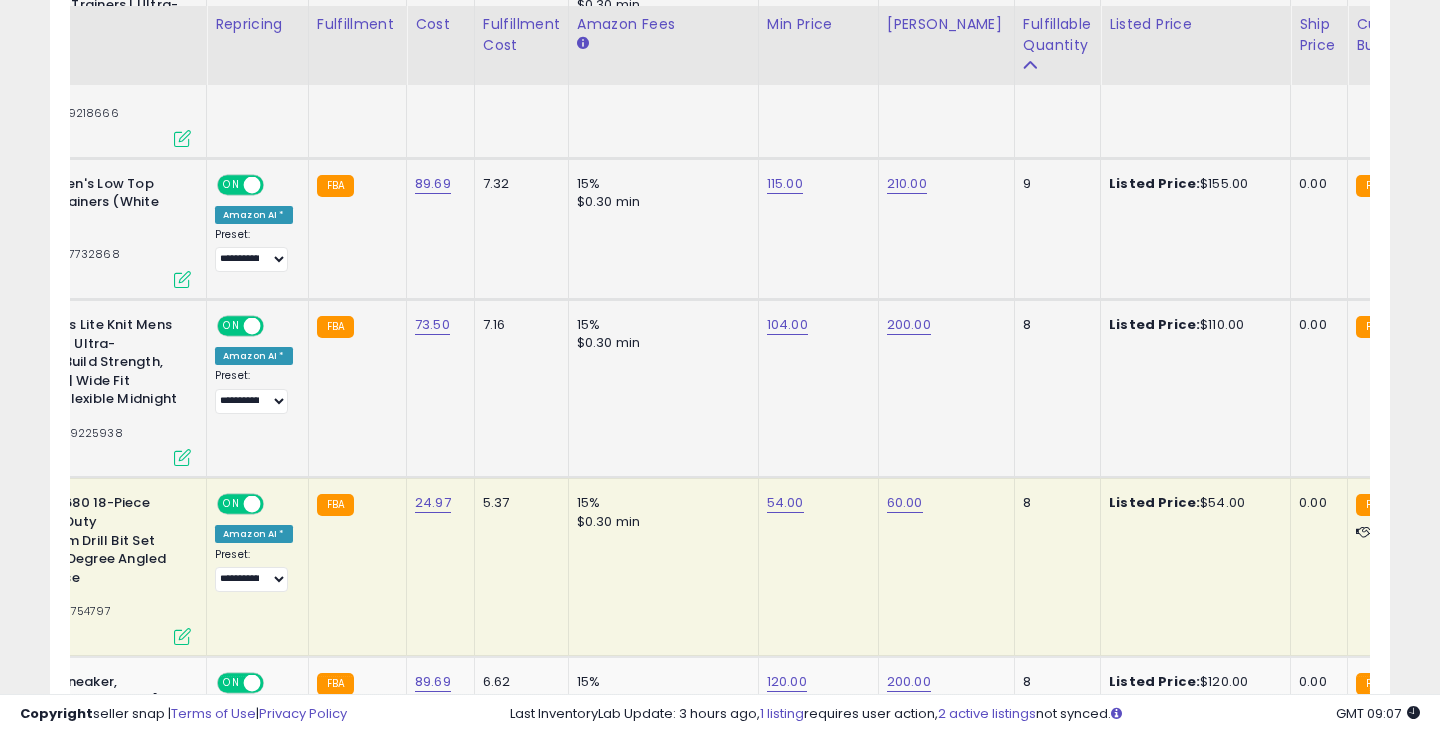 click on "Amazon AI *" at bounding box center (254, 534) 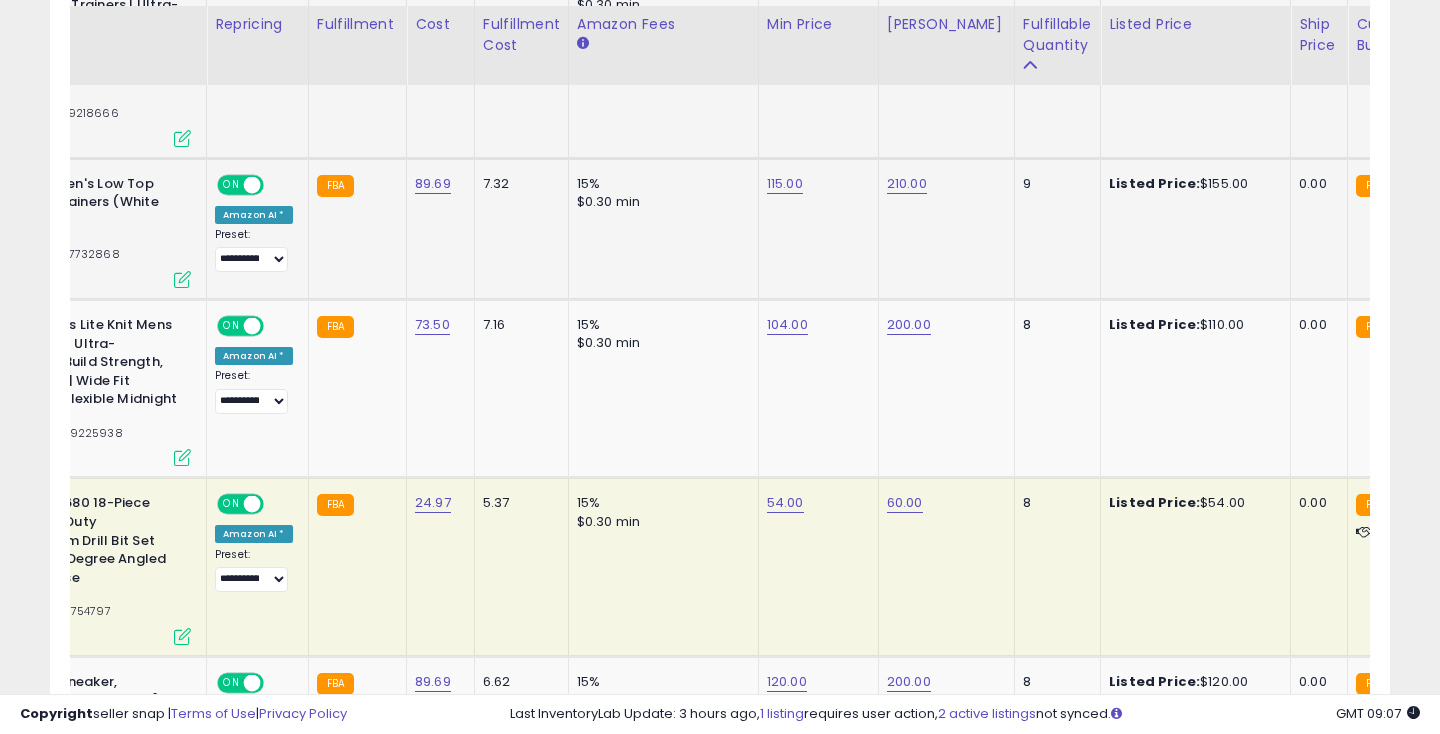 click on "Amazon AI *" at bounding box center [254, 215] 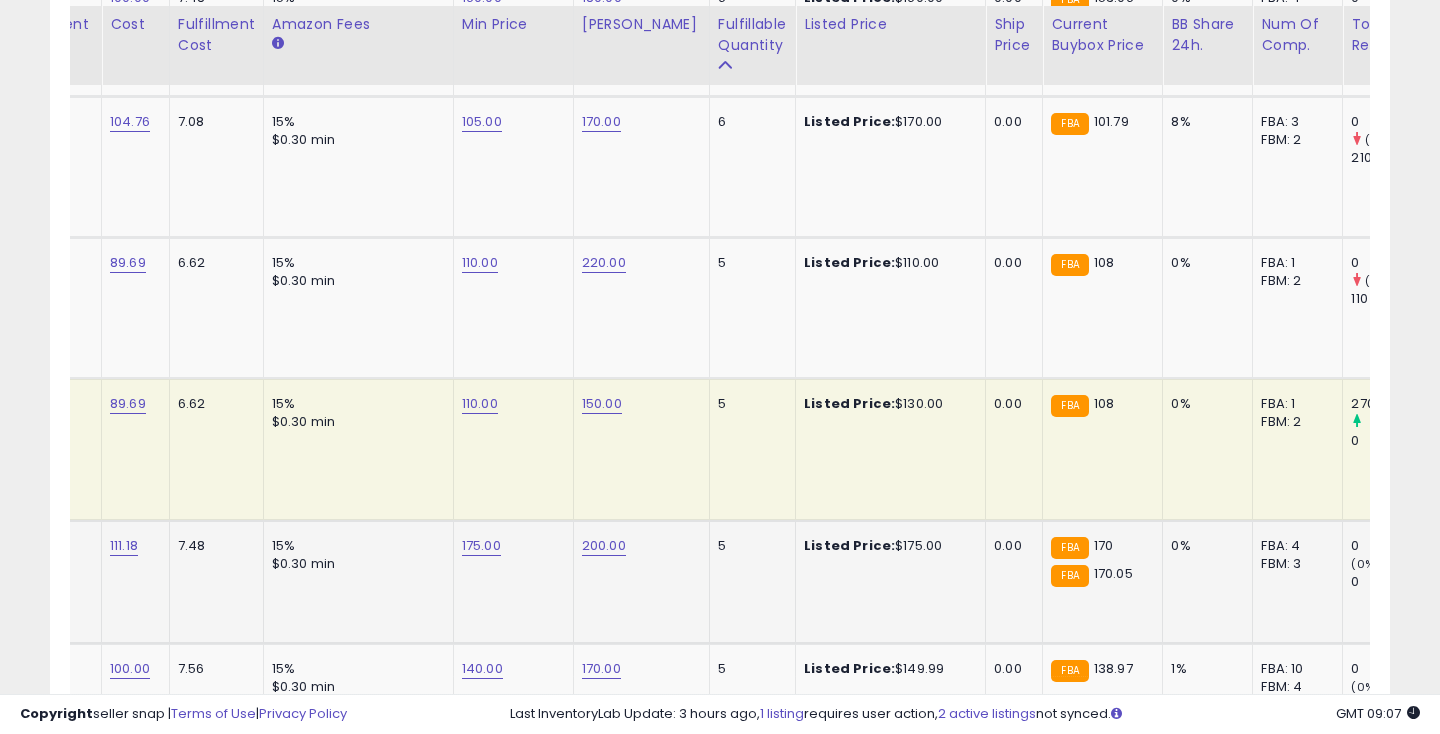 click on "175.00" at bounding box center [482, -1758] 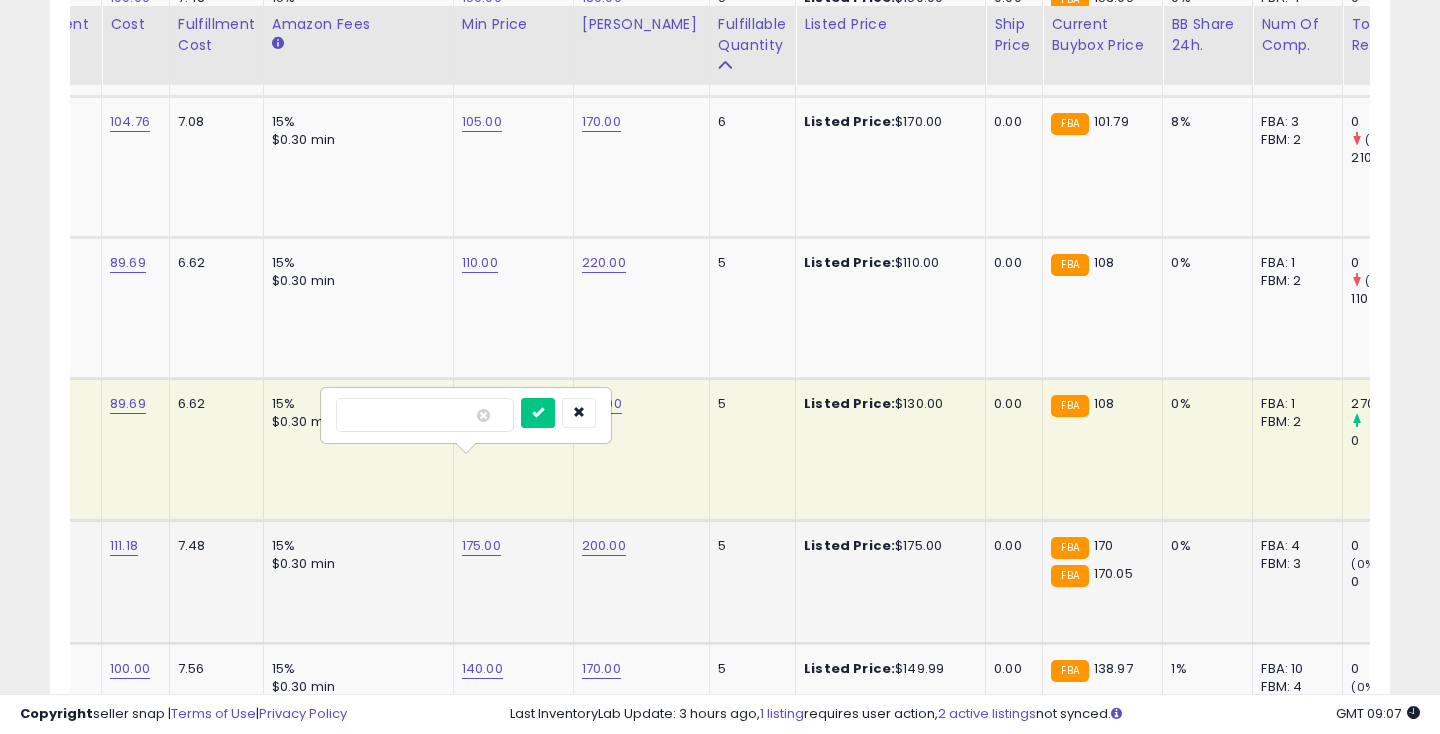 type on "***" 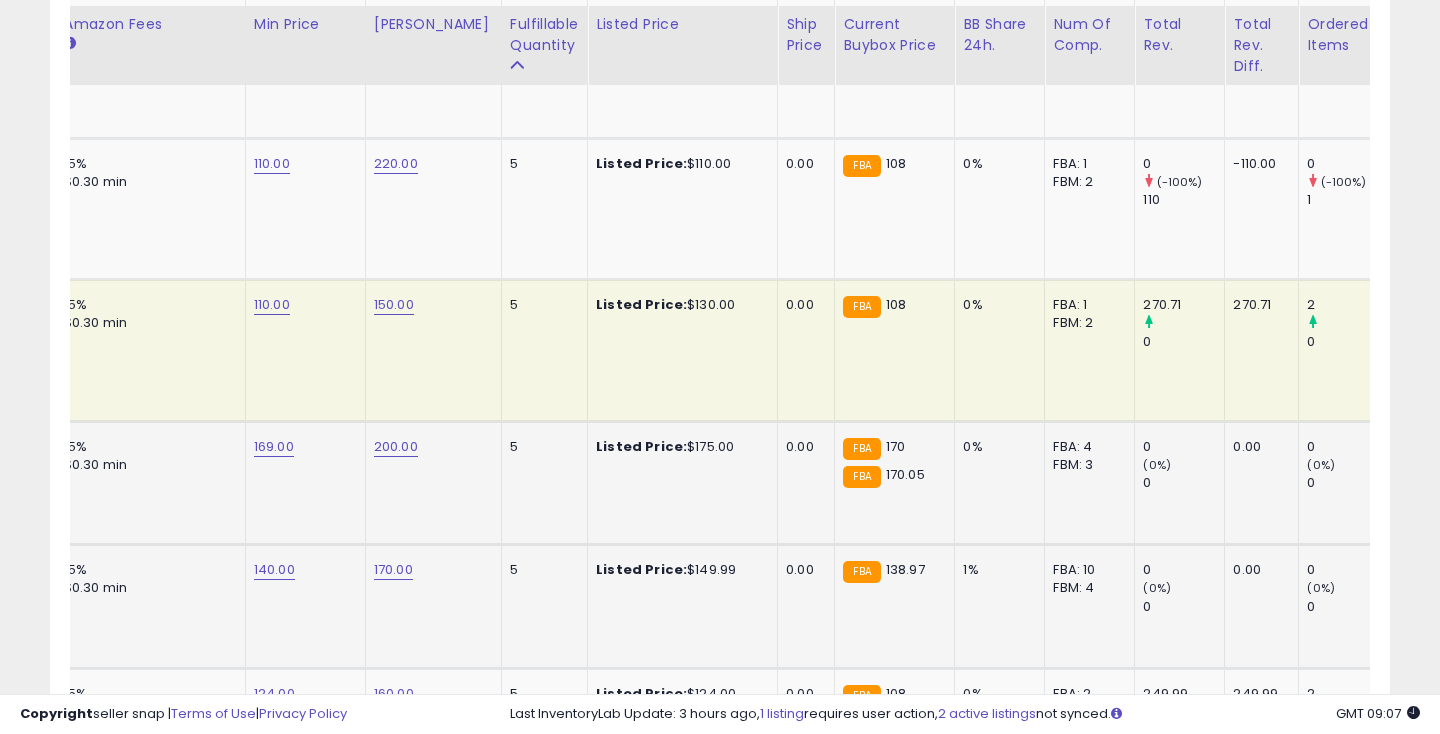 click on "140.00" at bounding box center [274, -1857] 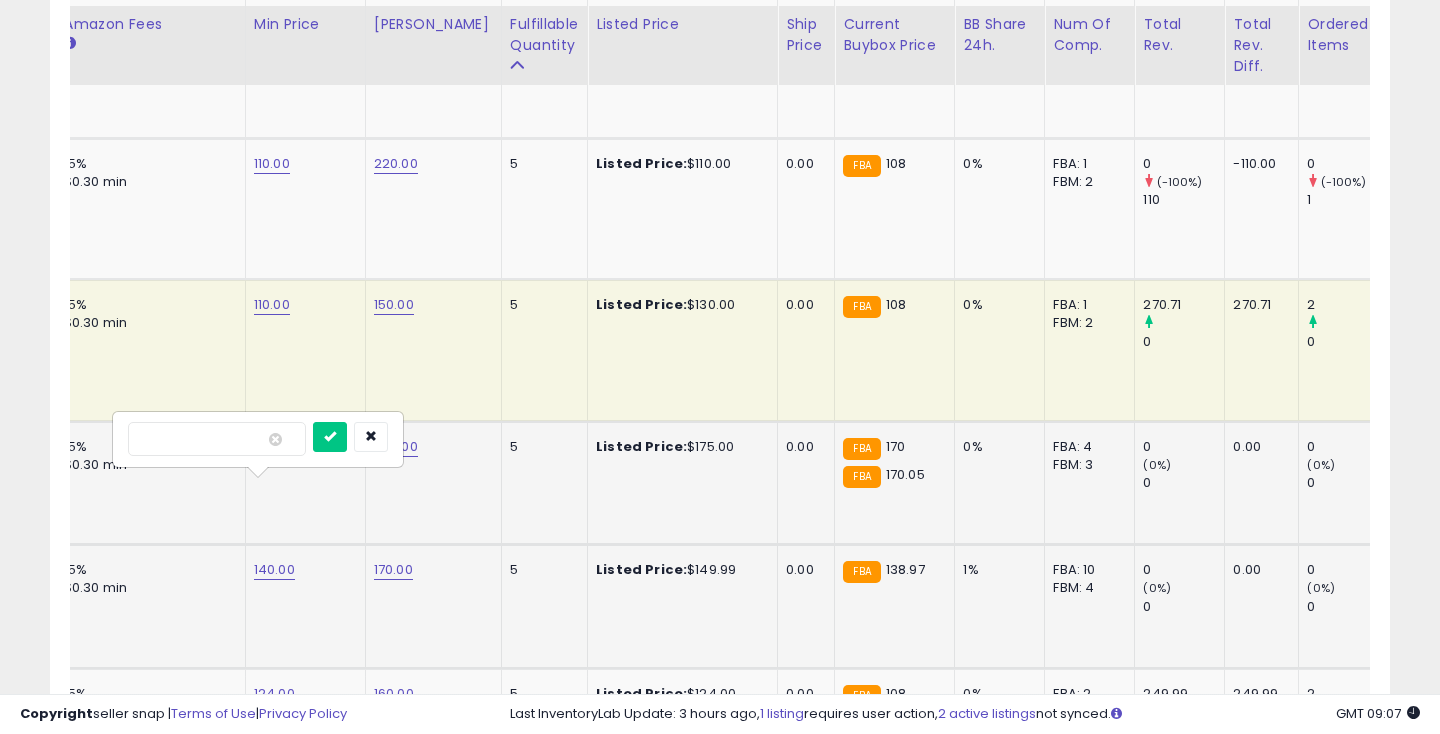 type on "***" 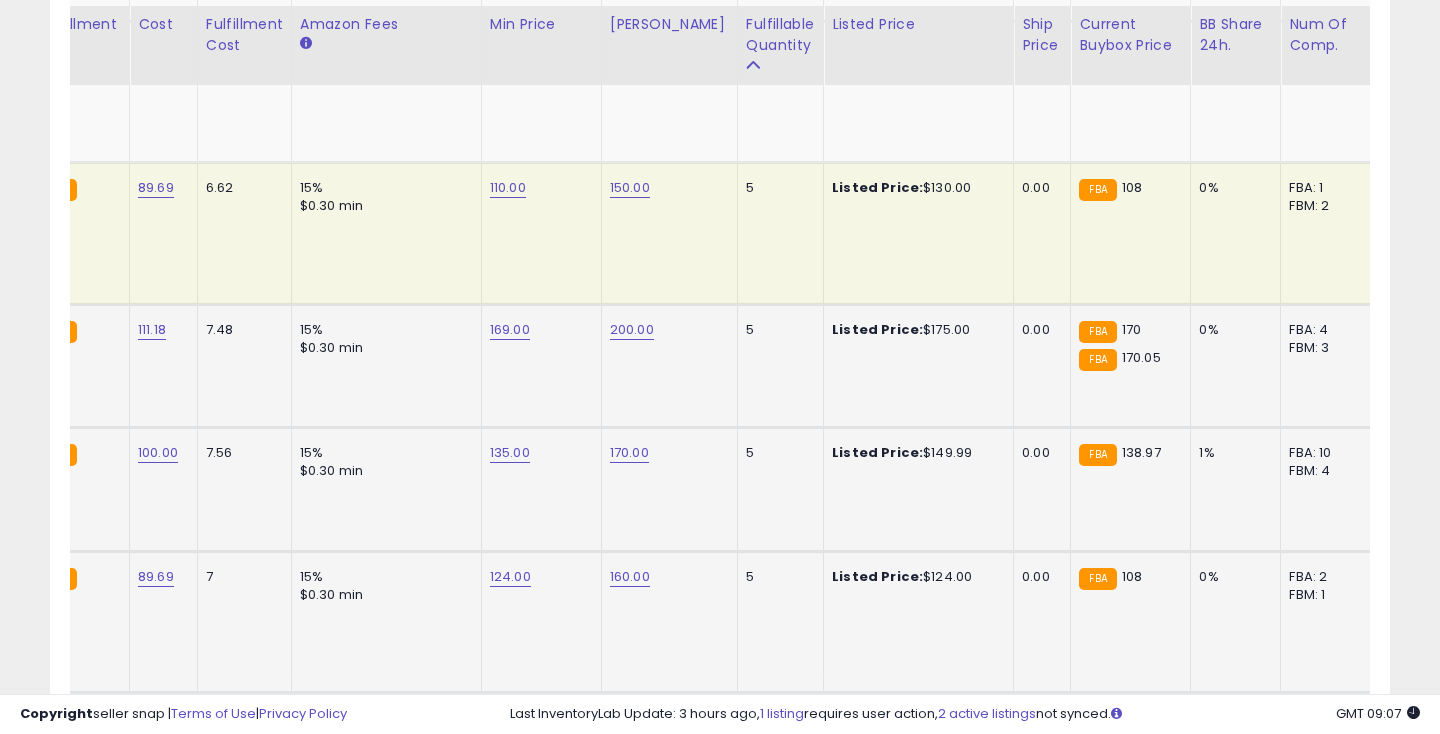 click on "124.00" at bounding box center [510, -1974] 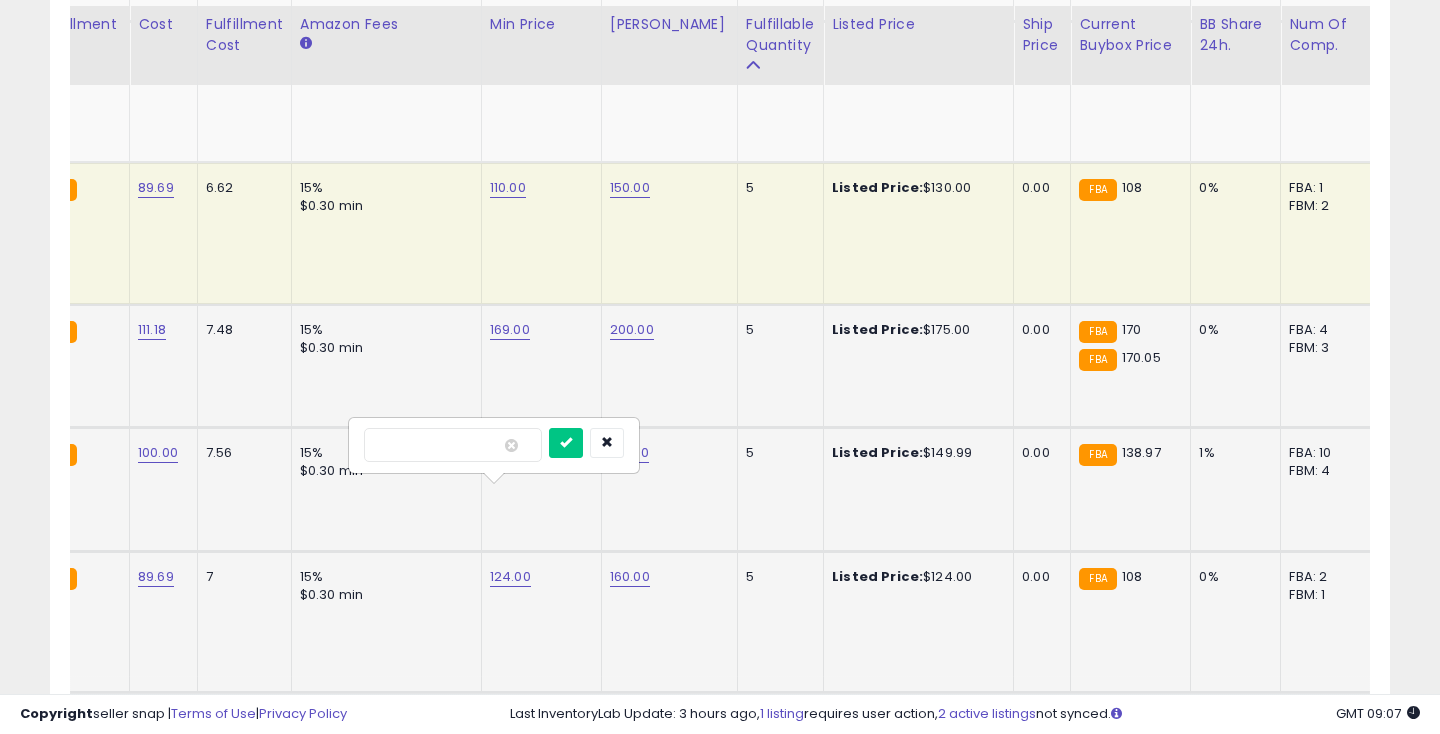 type on "***" 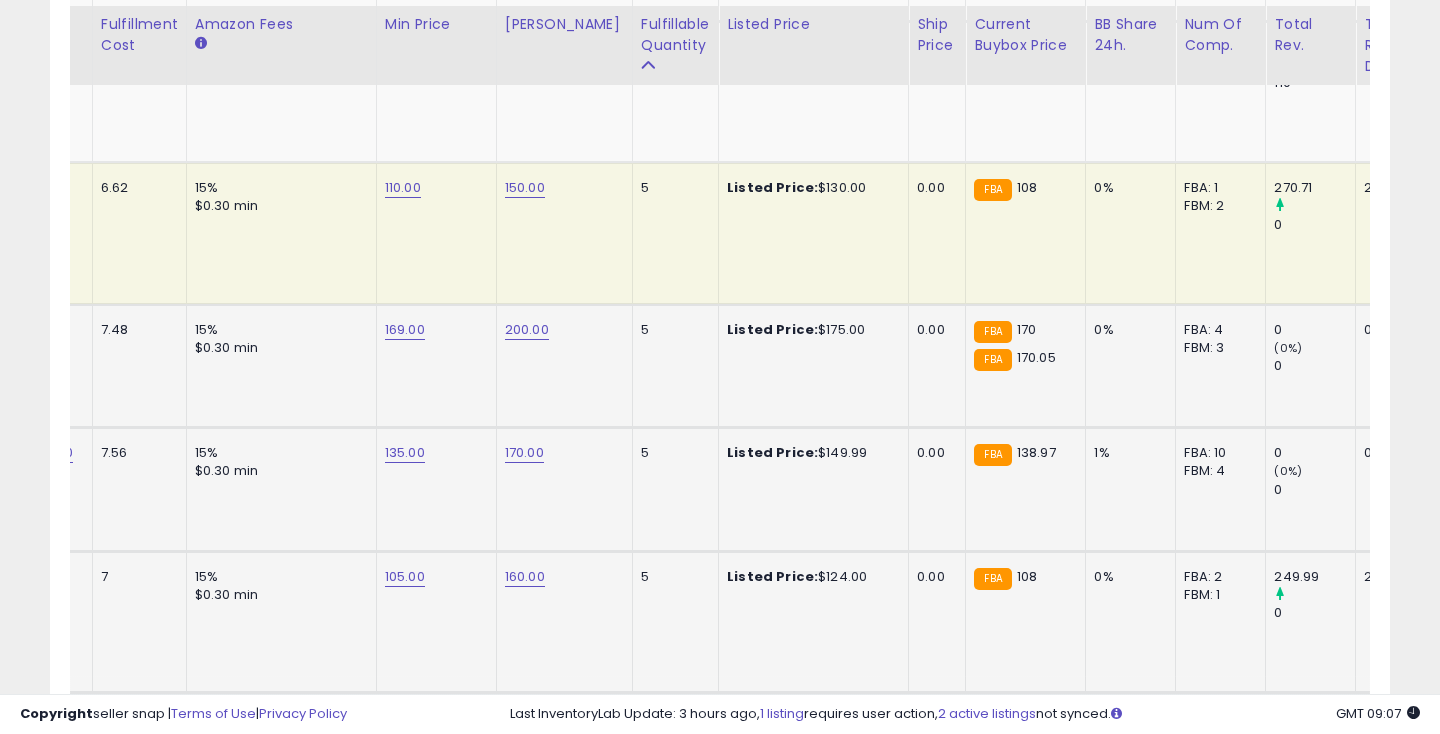 click on "185.00" at bounding box center [405, -1974] 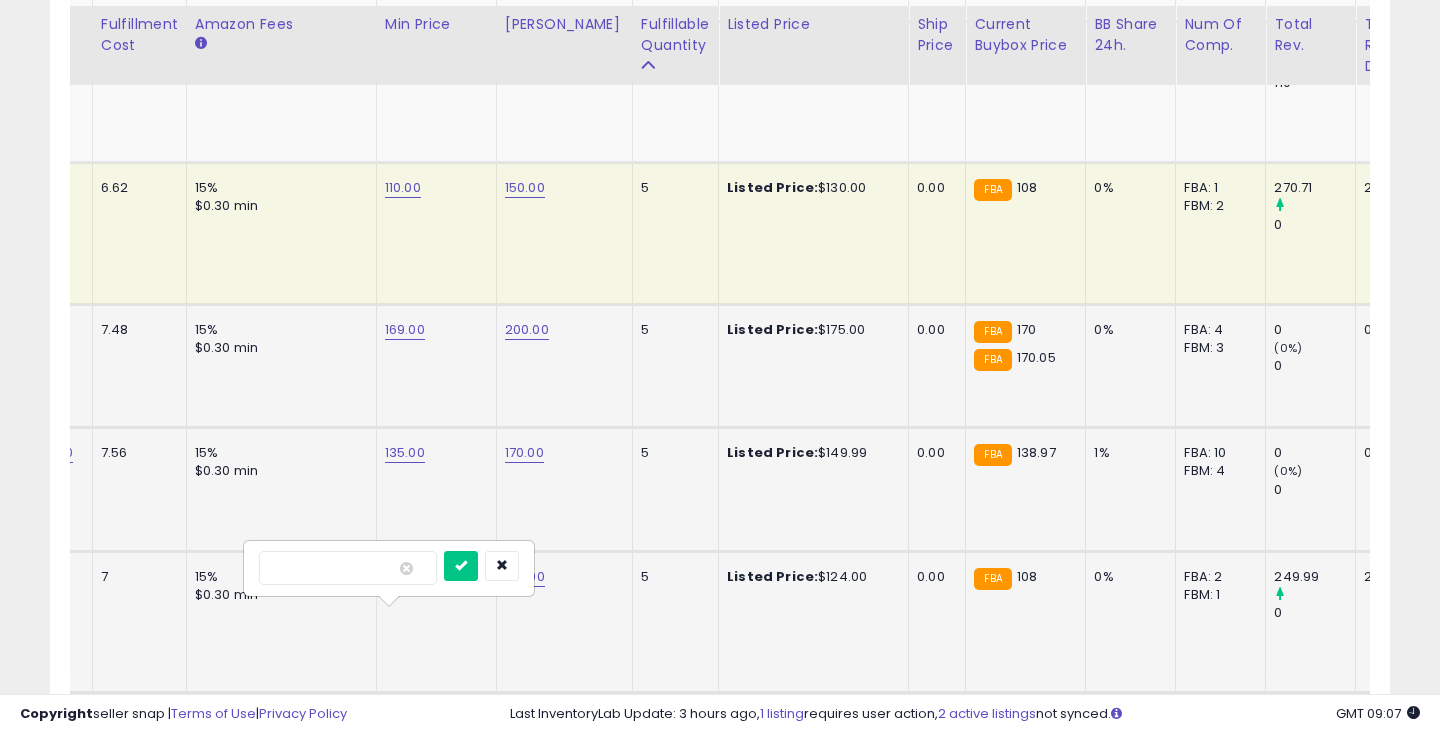 type on "***" 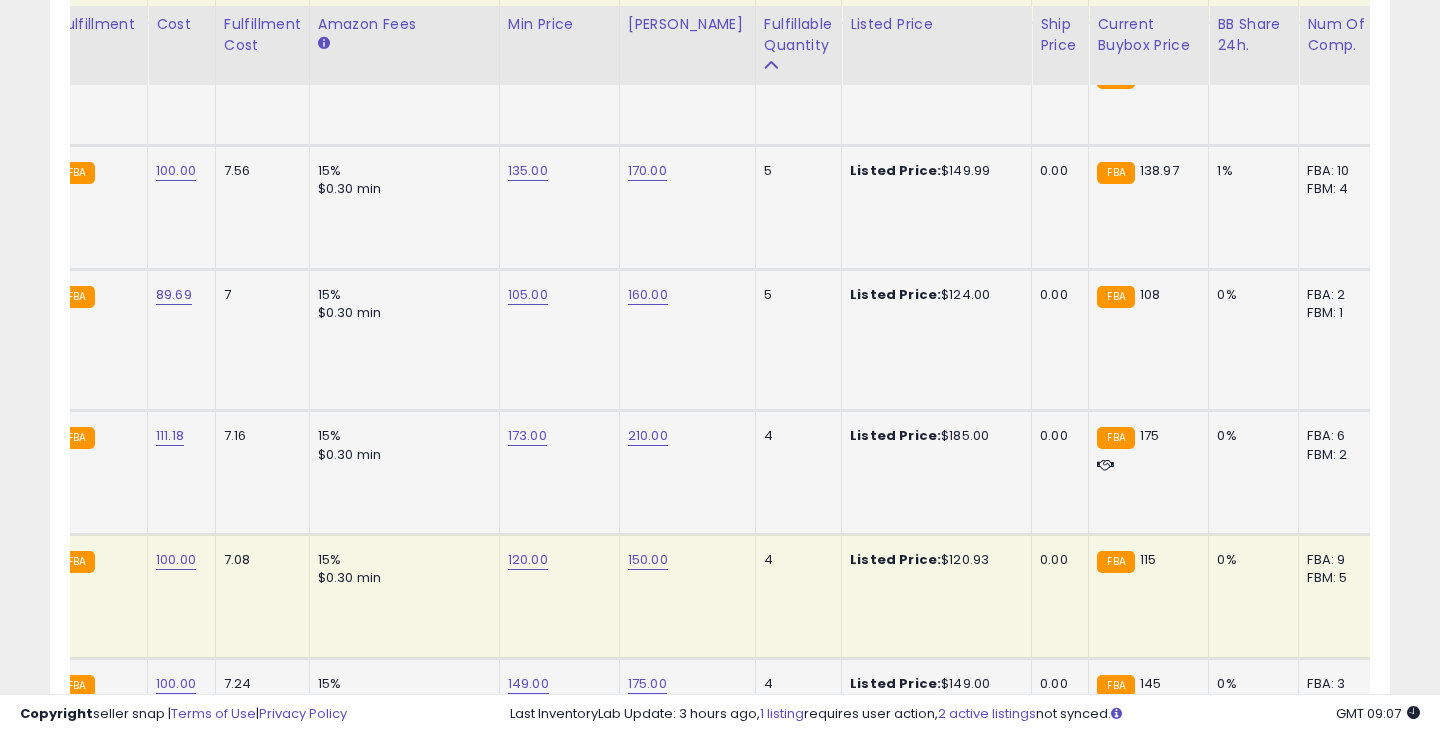 click on "149.00" at bounding box center [528, -2256] 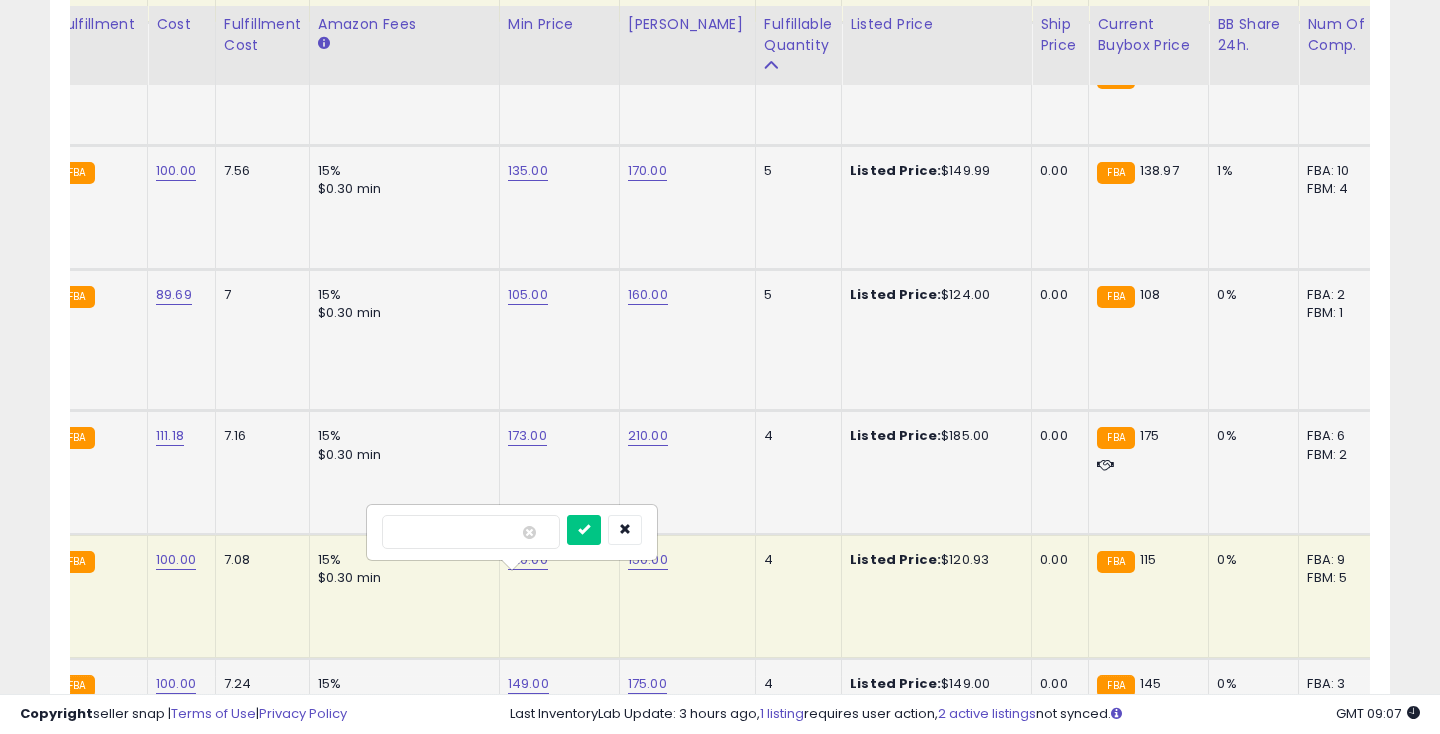 type on "***" 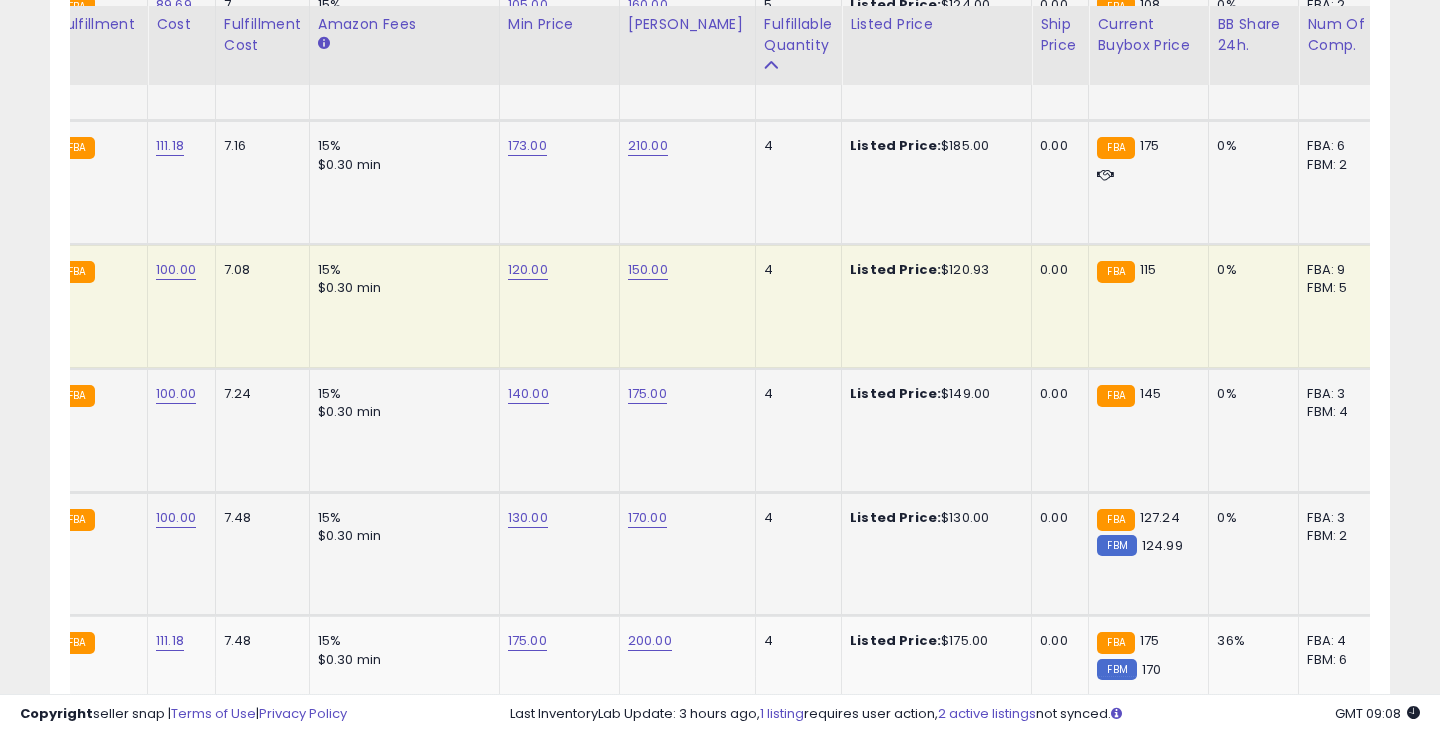 click on "130.00" at bounding box center (528, -2546) 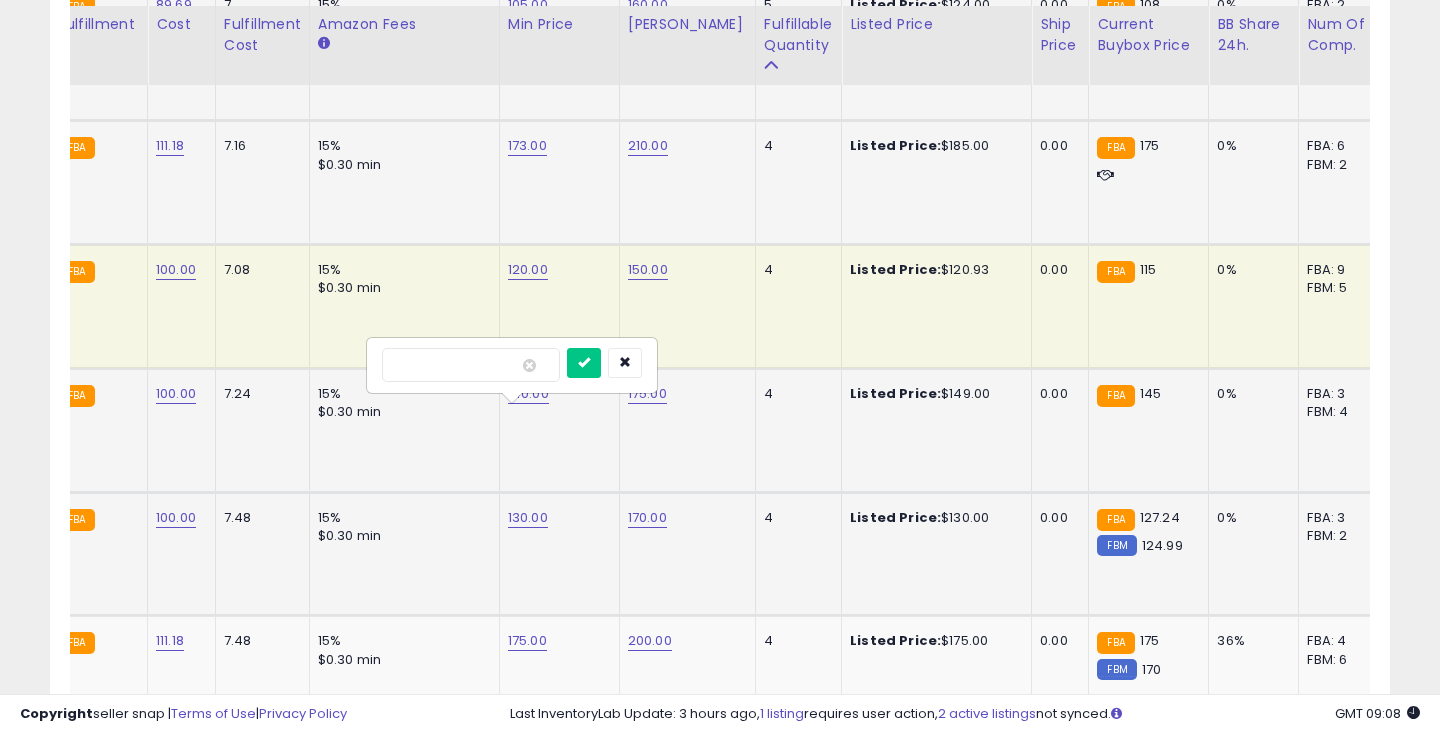 type on "***" 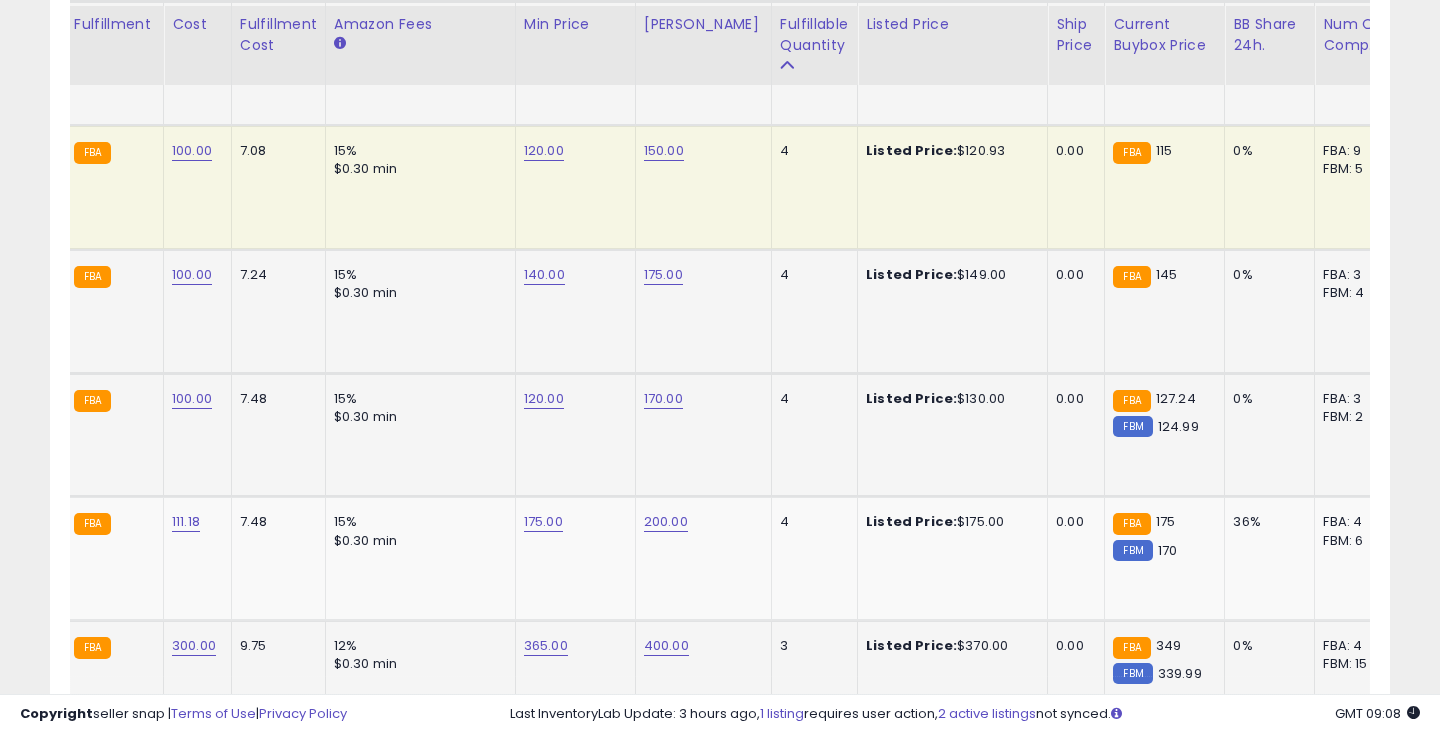 click on "365.00" at bounding box center (544, -2665) 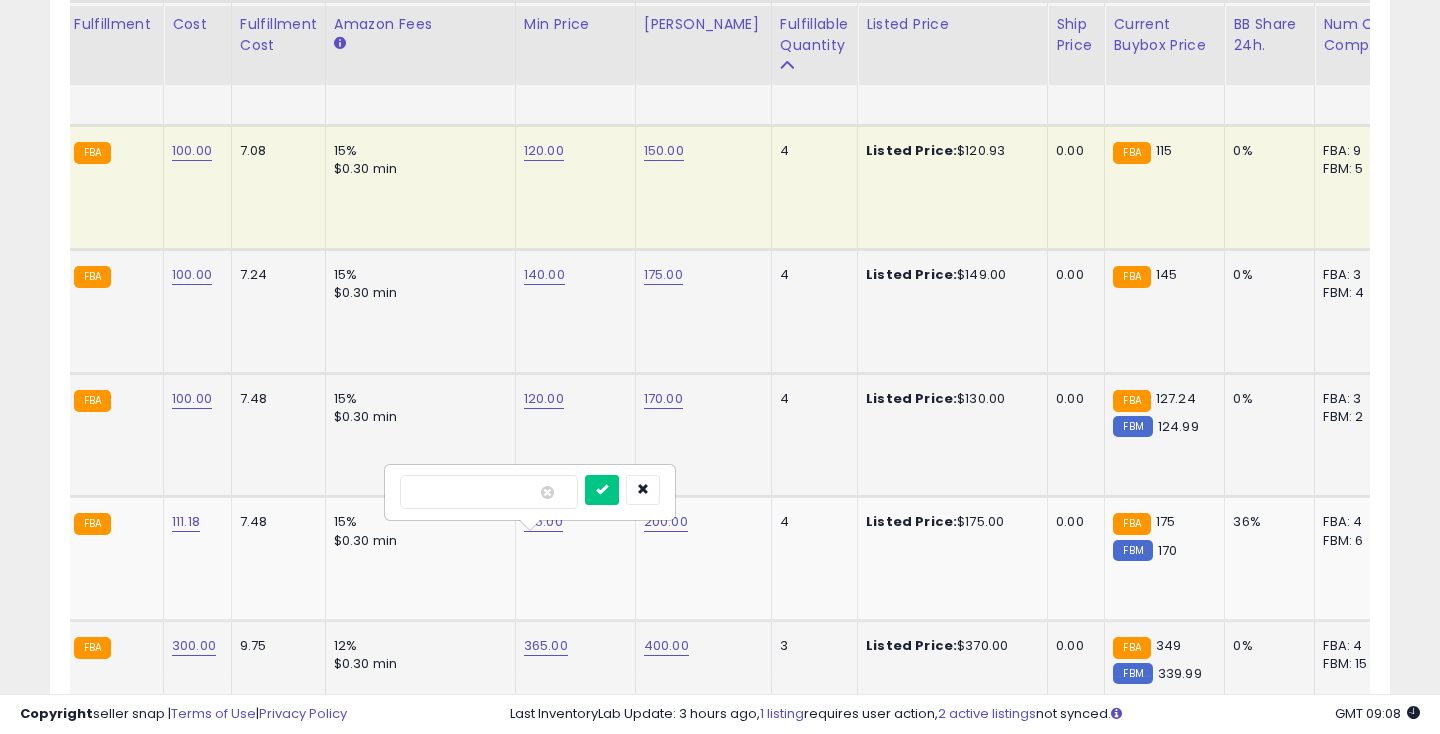 type on "***" 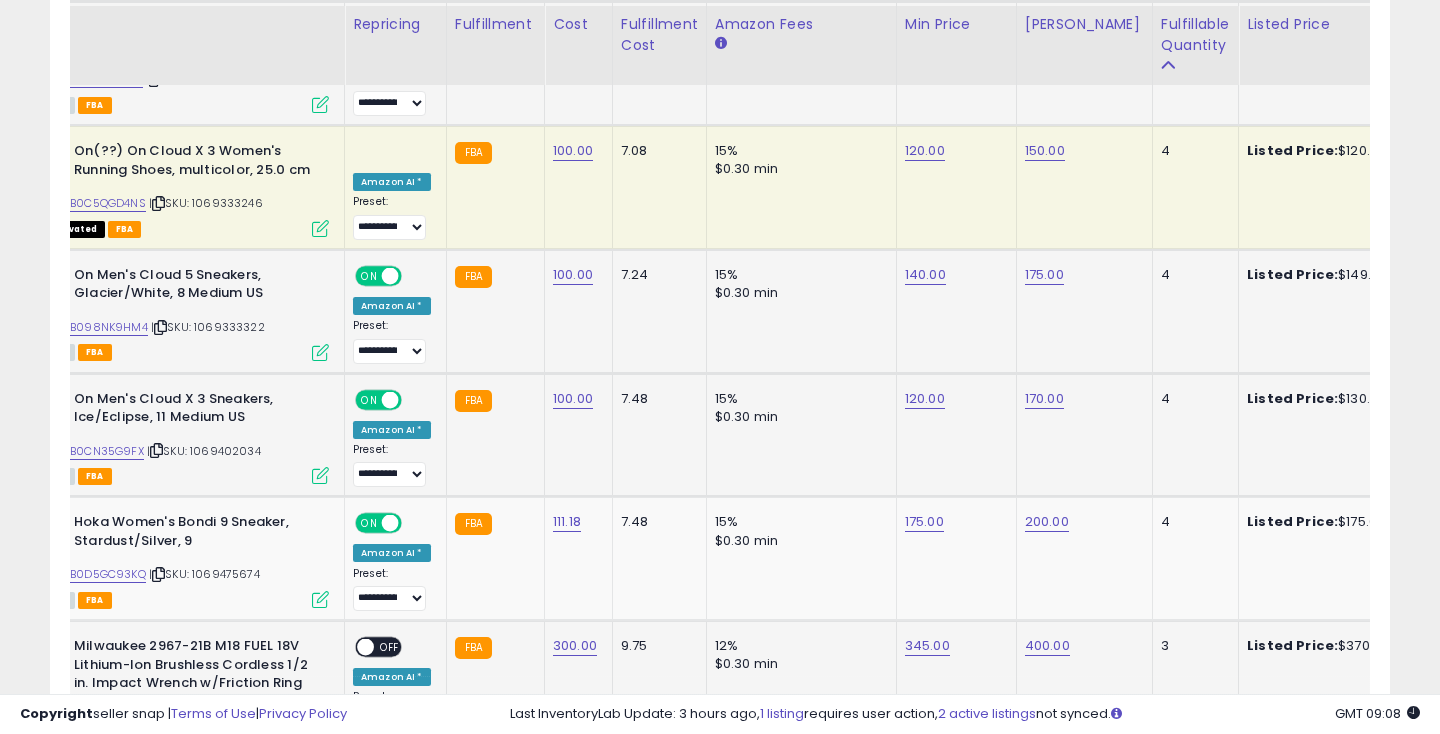 click on "OFF" at bounding box center (390, 647) 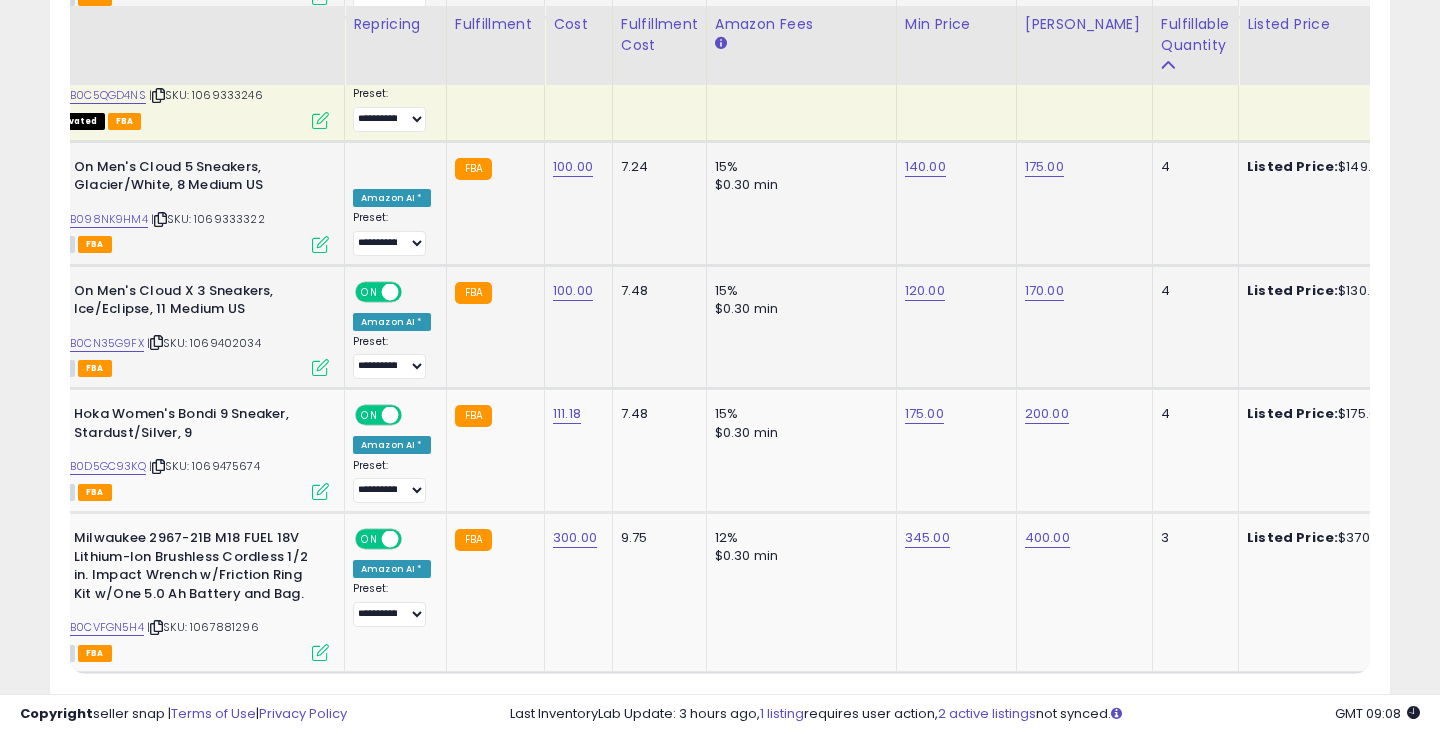 click on "2" 